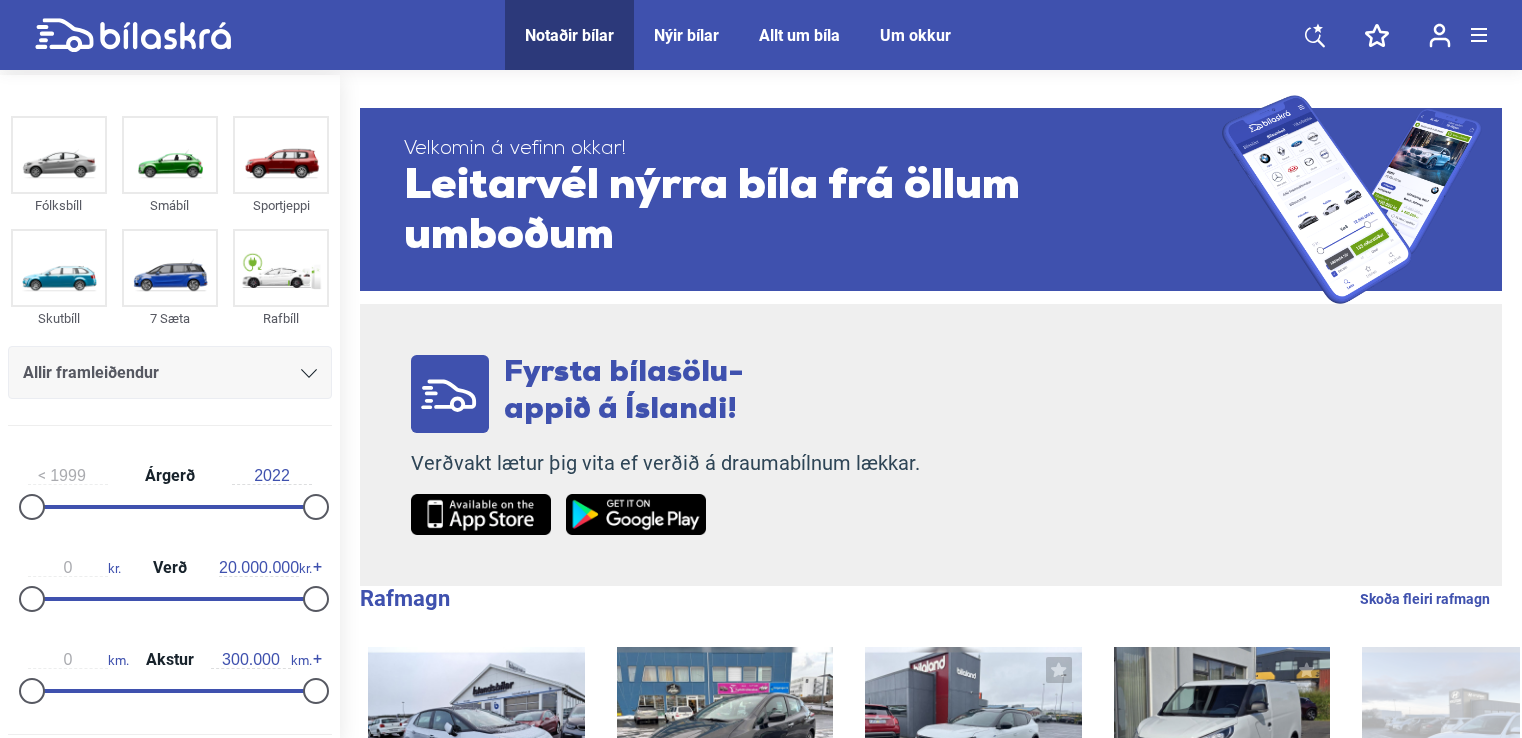 scroll, scrollTop: 0, scrollLeft: 0, axis: both 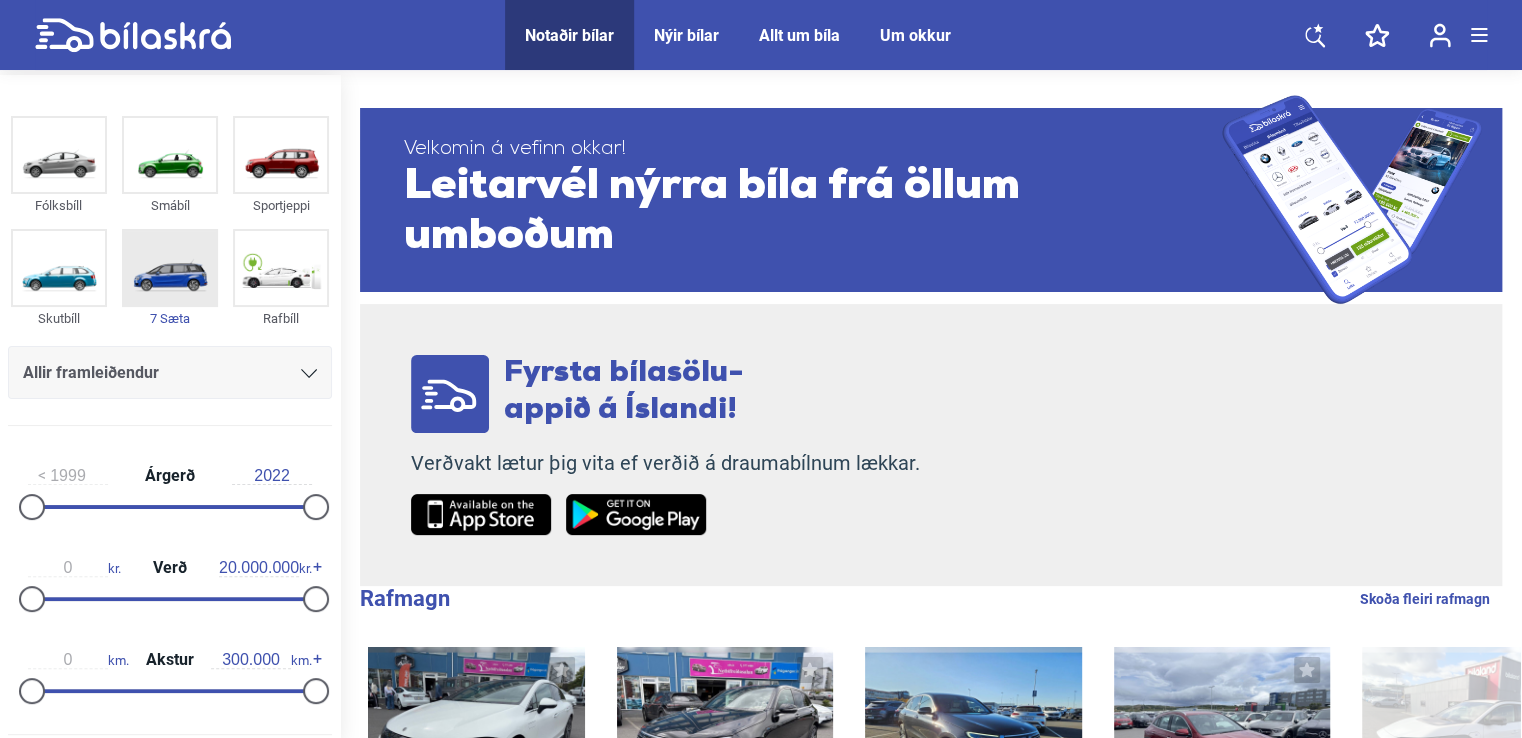 click at bounding box center [170, 268] 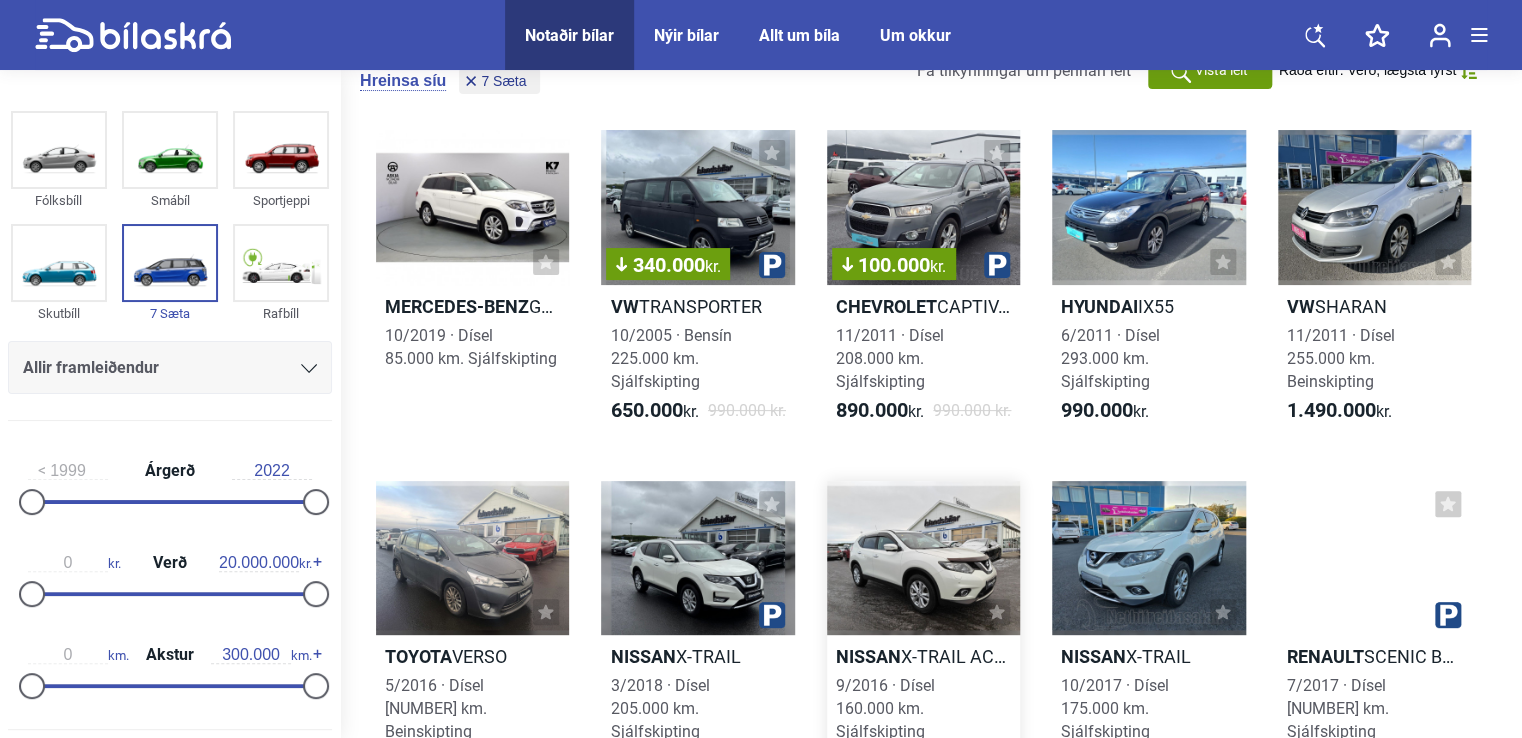scroll, scrollTop: 0, scrollLeft: 0, axis: both 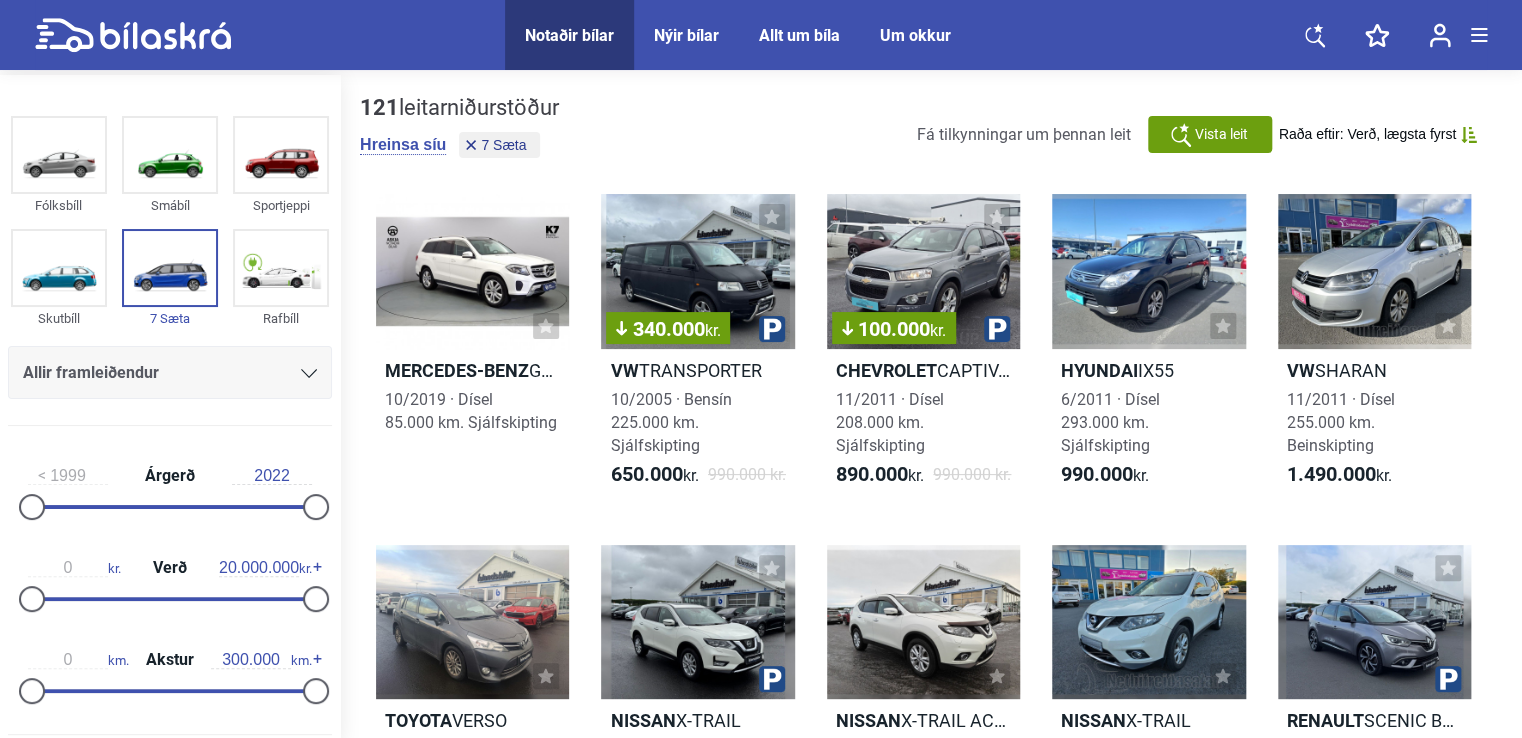 click 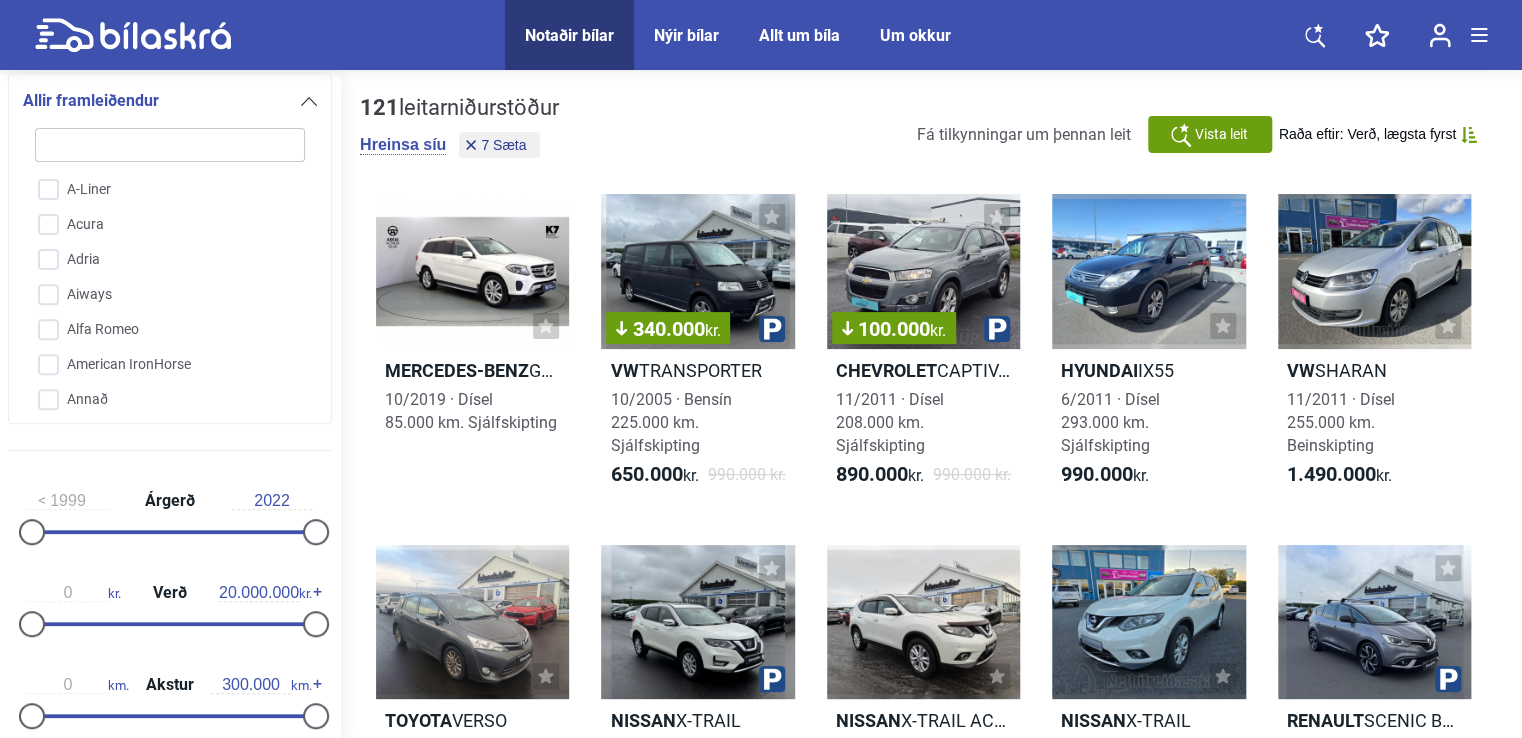 click at bounding box center [170, 145] 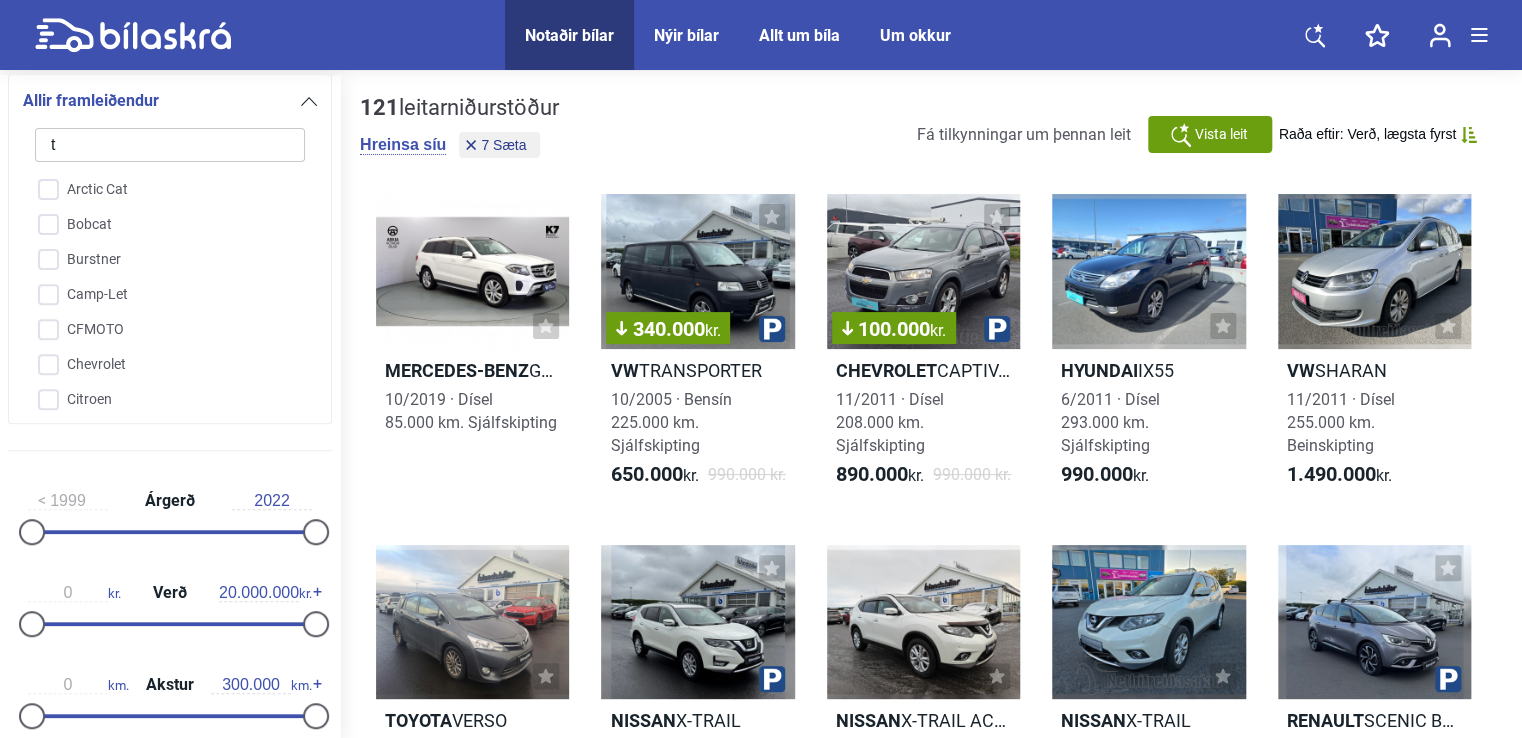 type on "to" 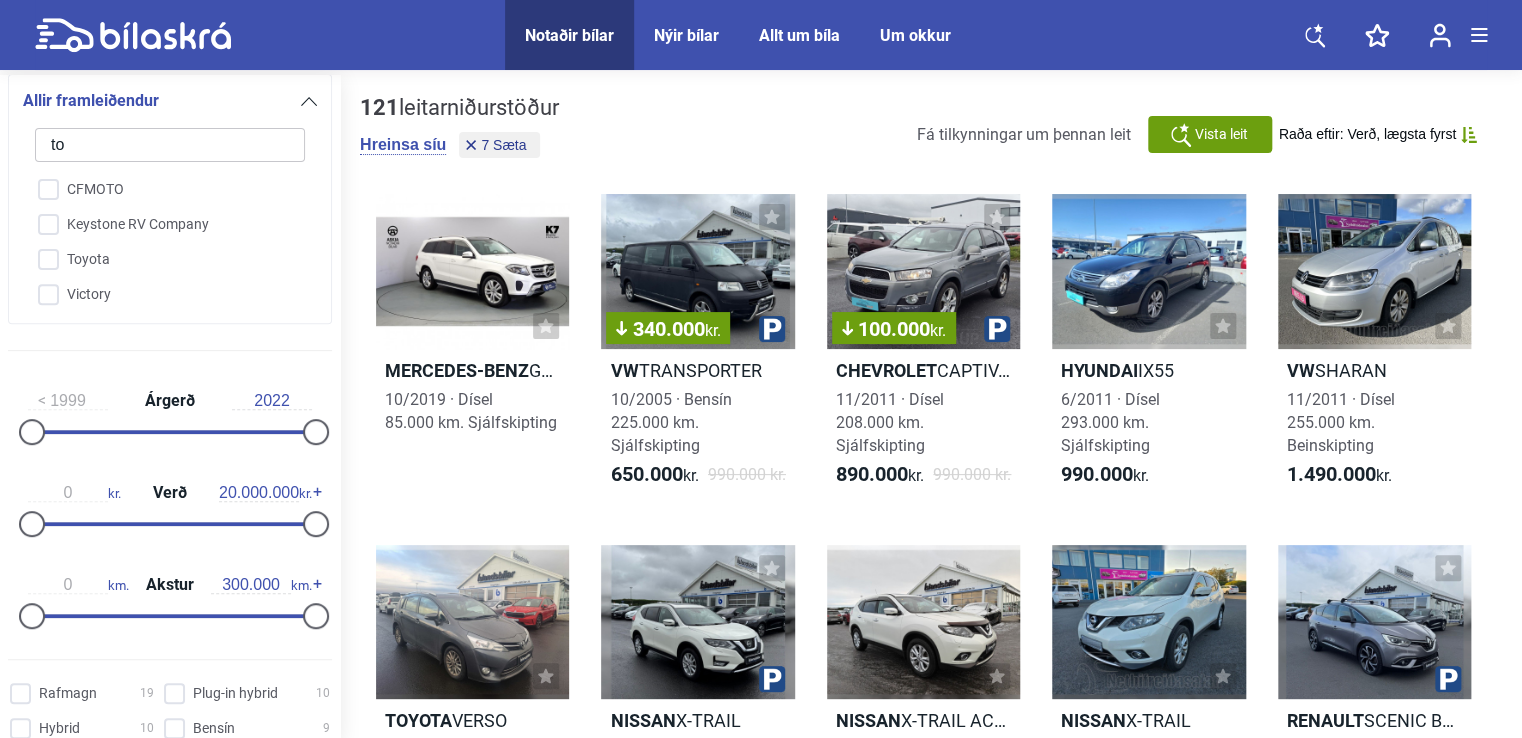 type on "toy" 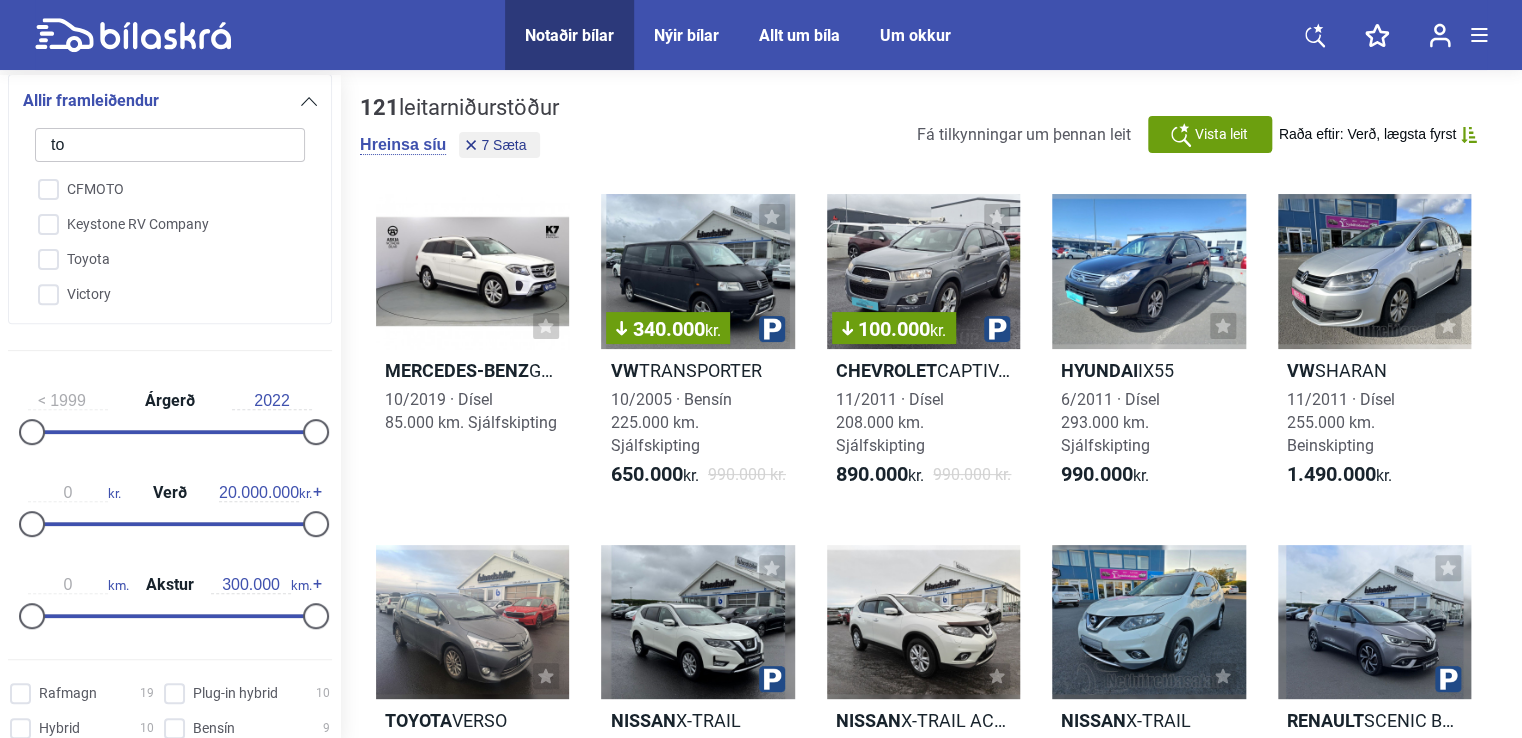checkbox on "false" 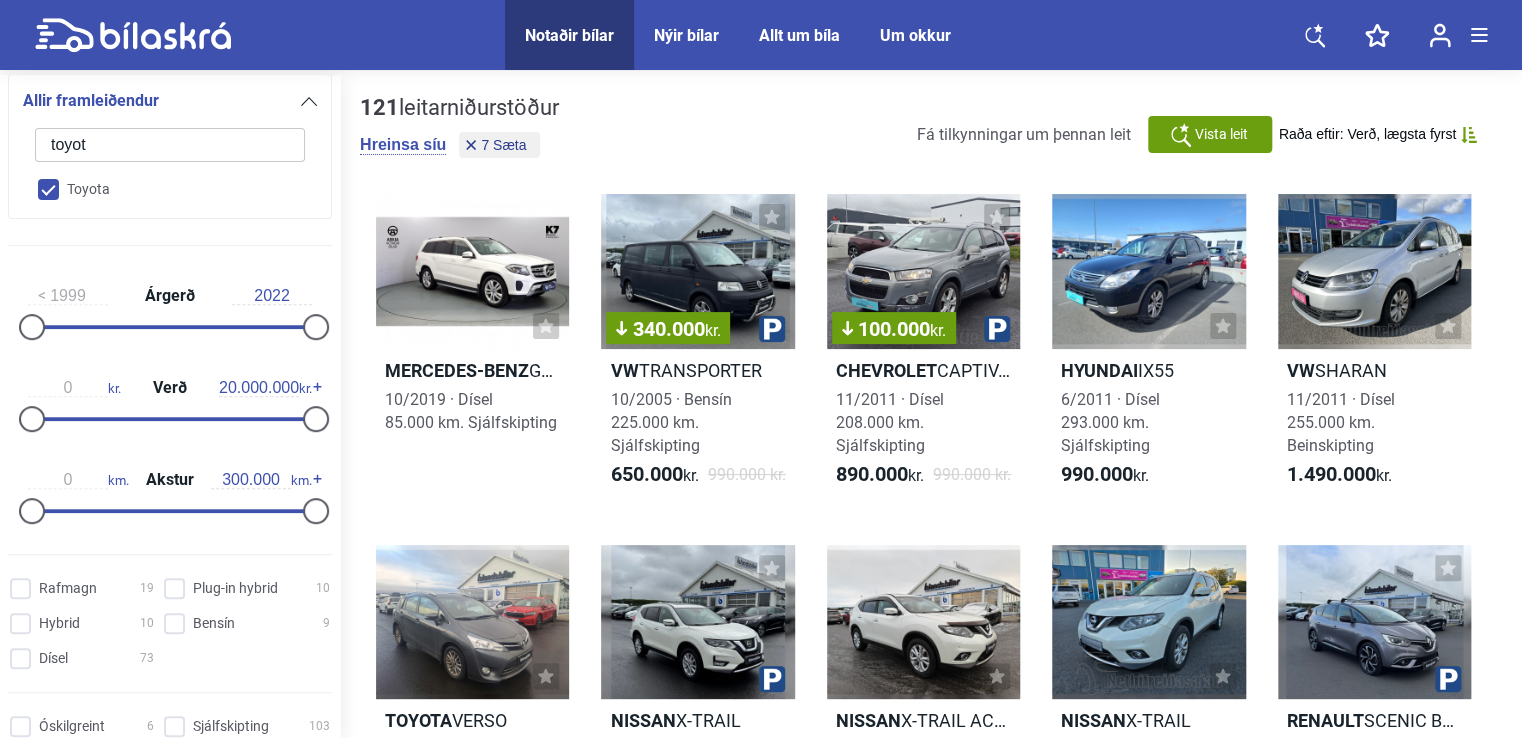 type on "toyota" 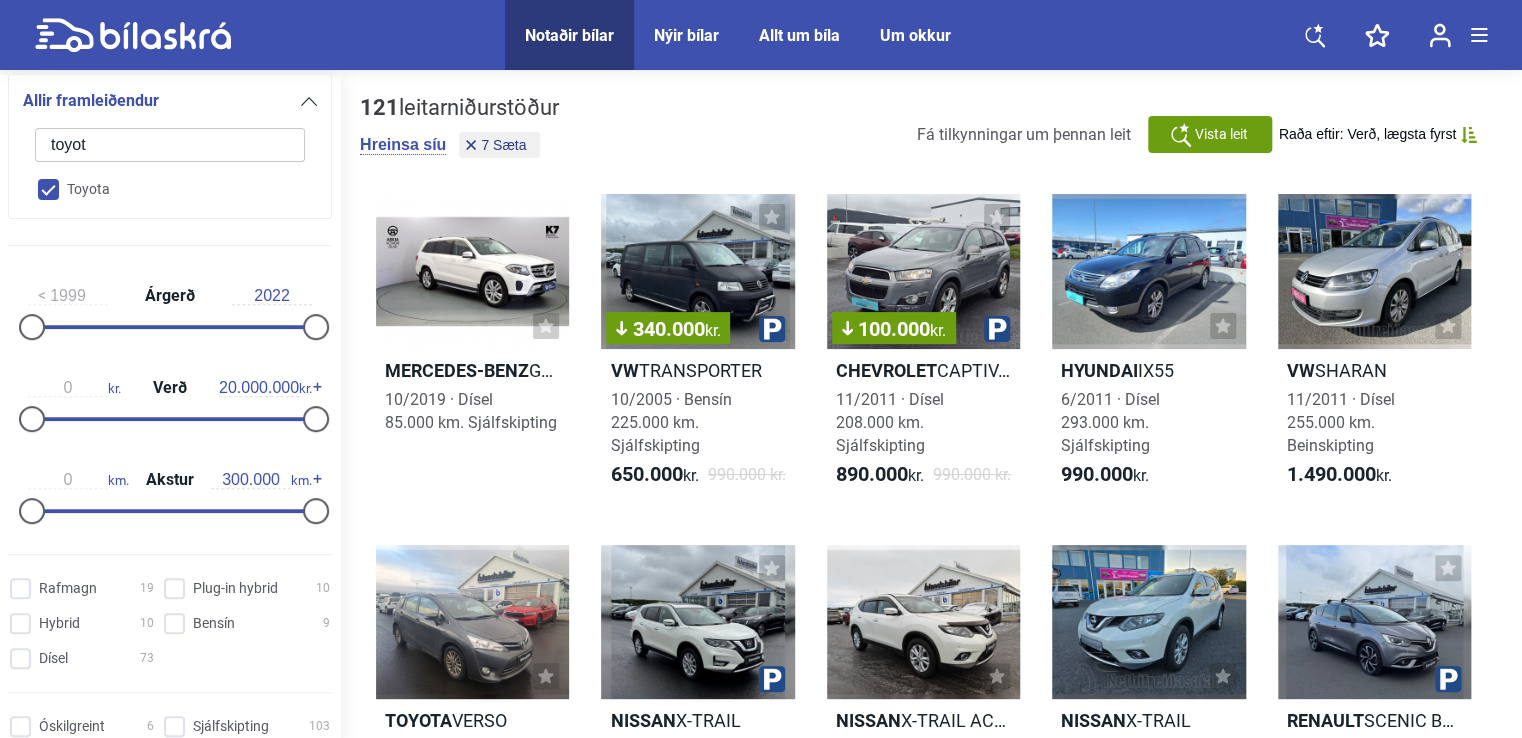 checkbox on "true" 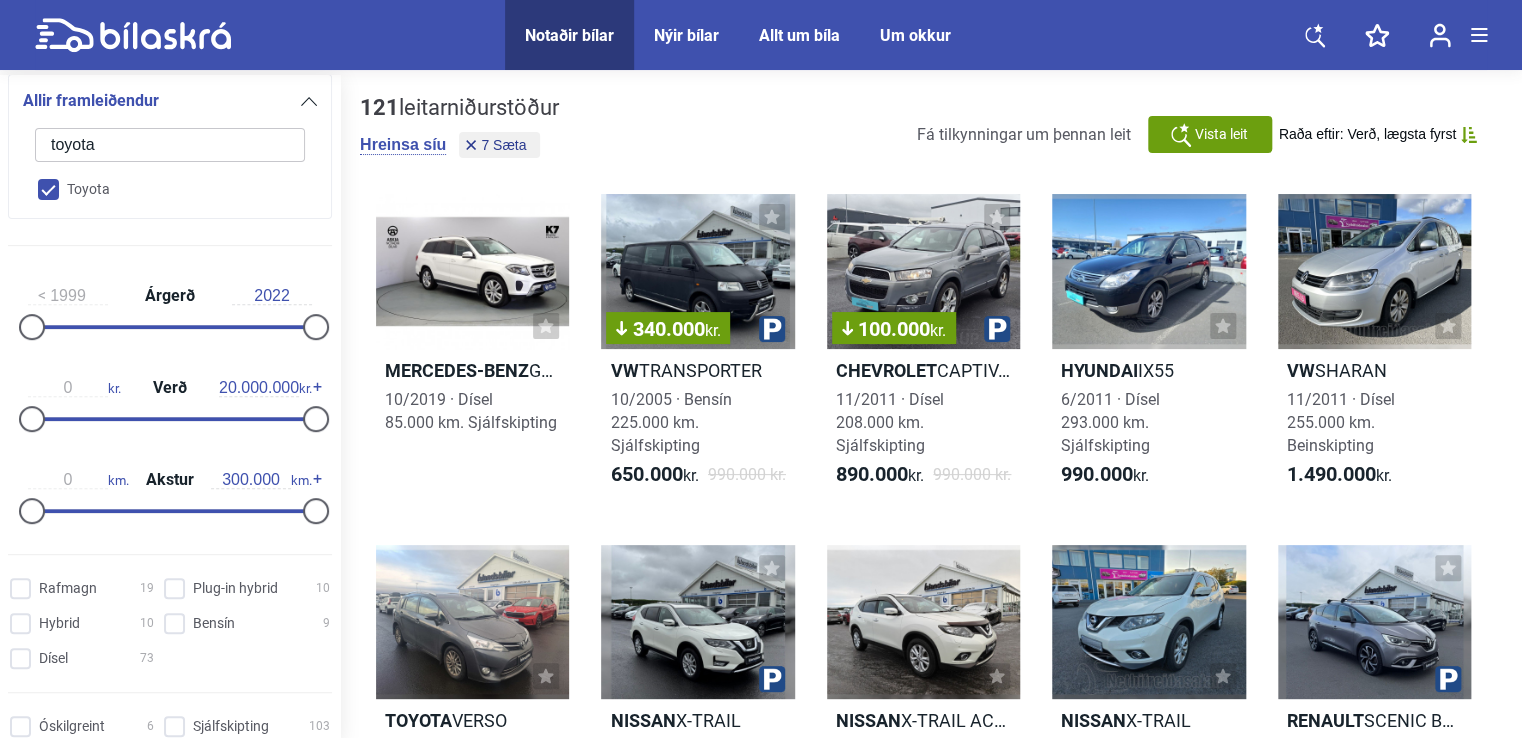 type 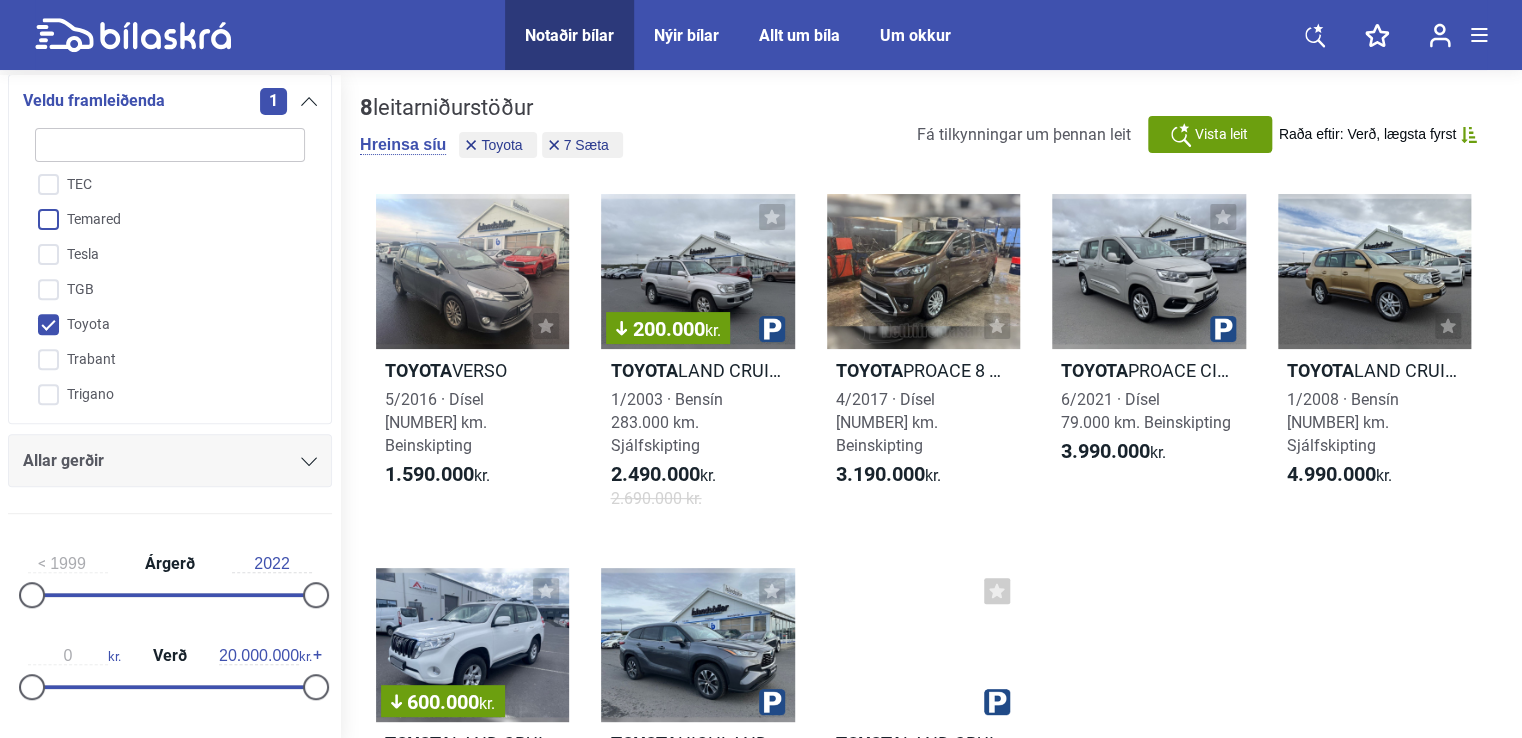 scroll, scrollTop: 4760, scrollLeft: 0, axis: vertical 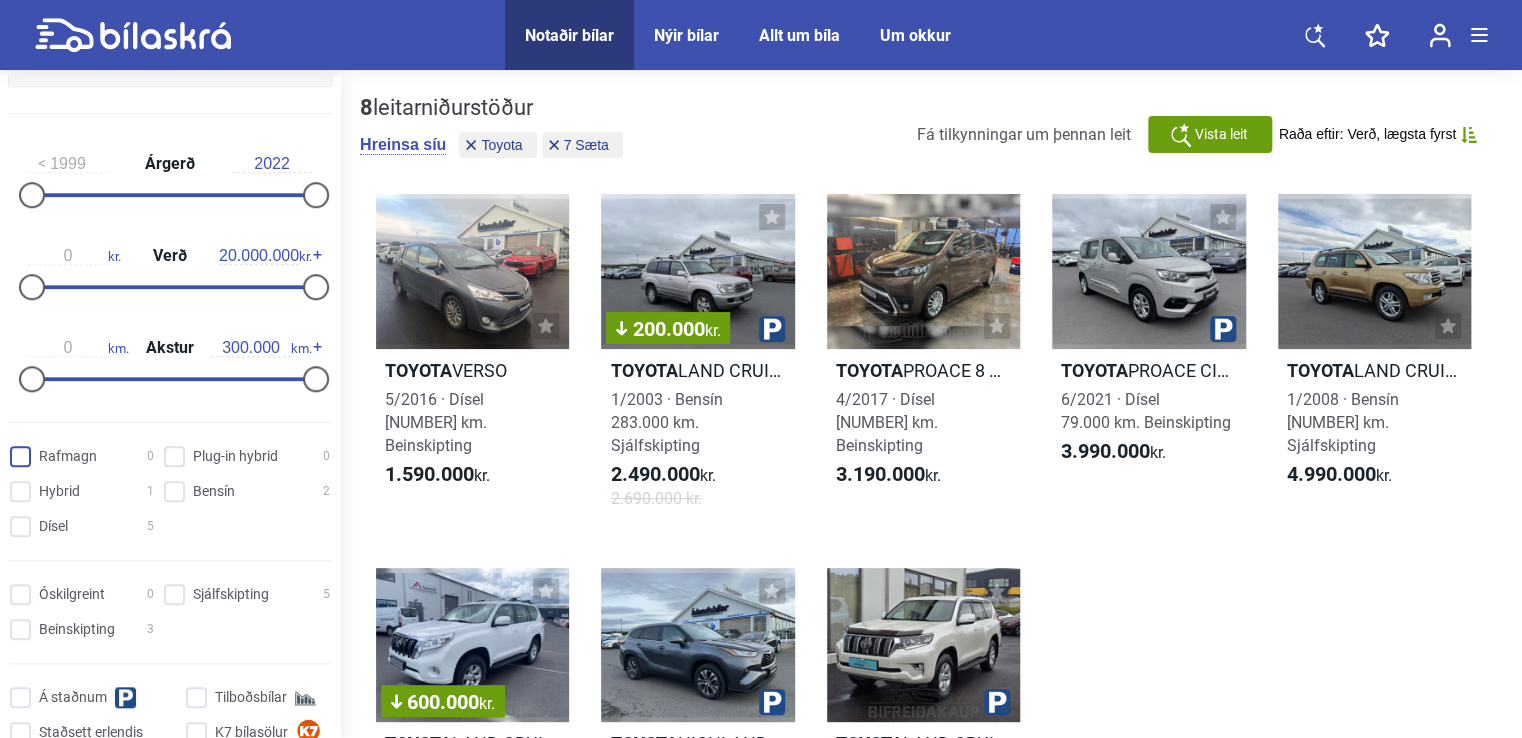 click on "Rafmagn [NUMBER]" at bounding box center (85, 457) 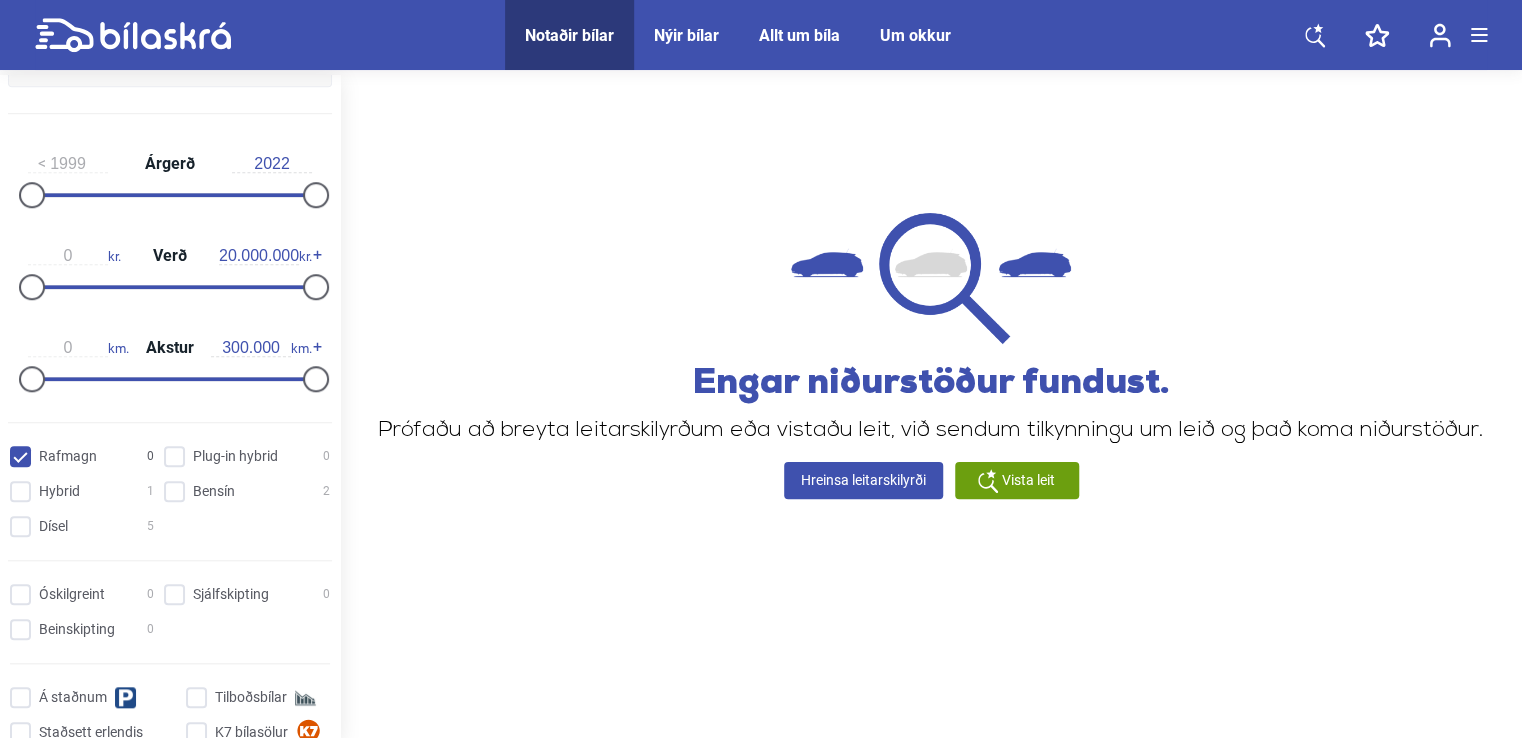 click on "Hreinsa leitarskilyrði" at bounding box center [863, 480] 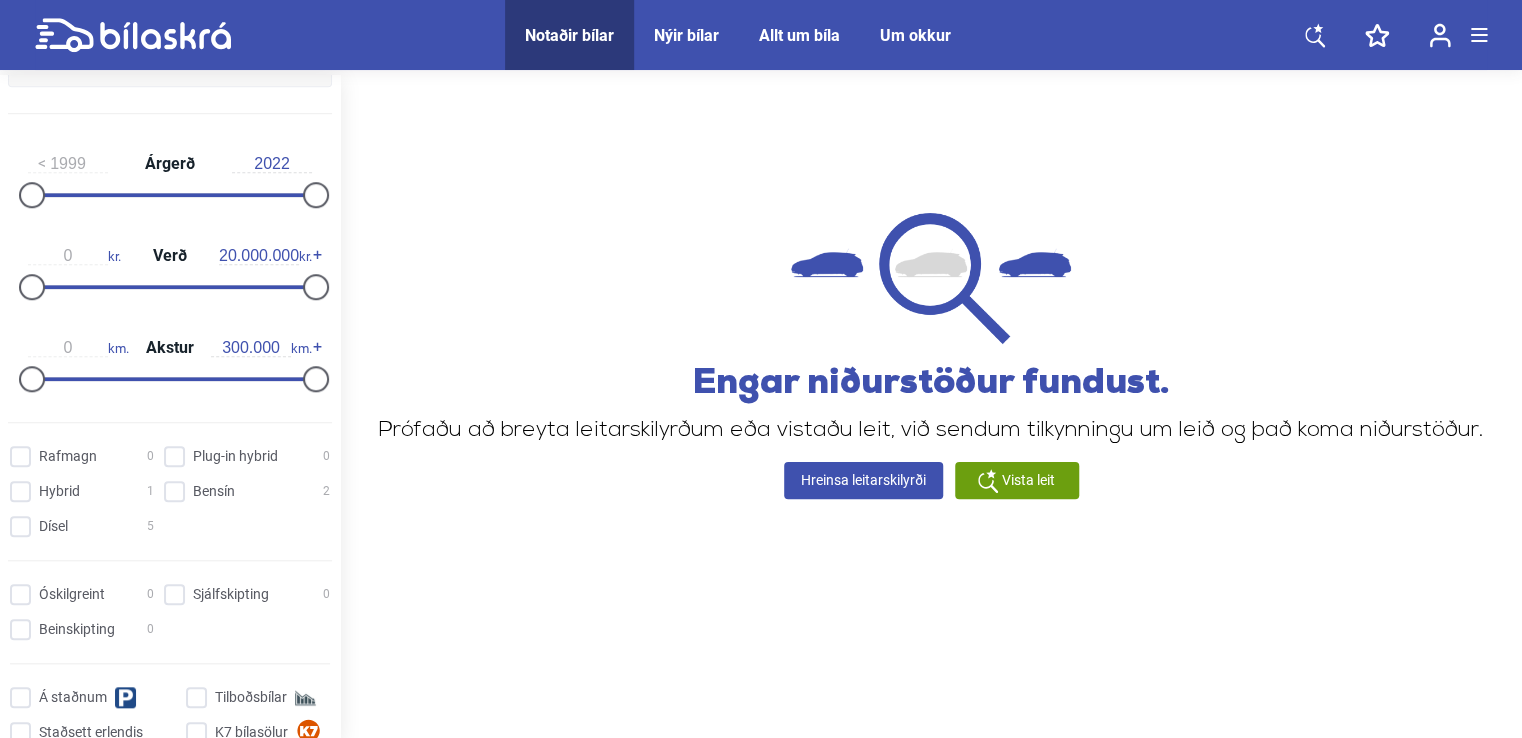 checkbox on "false" 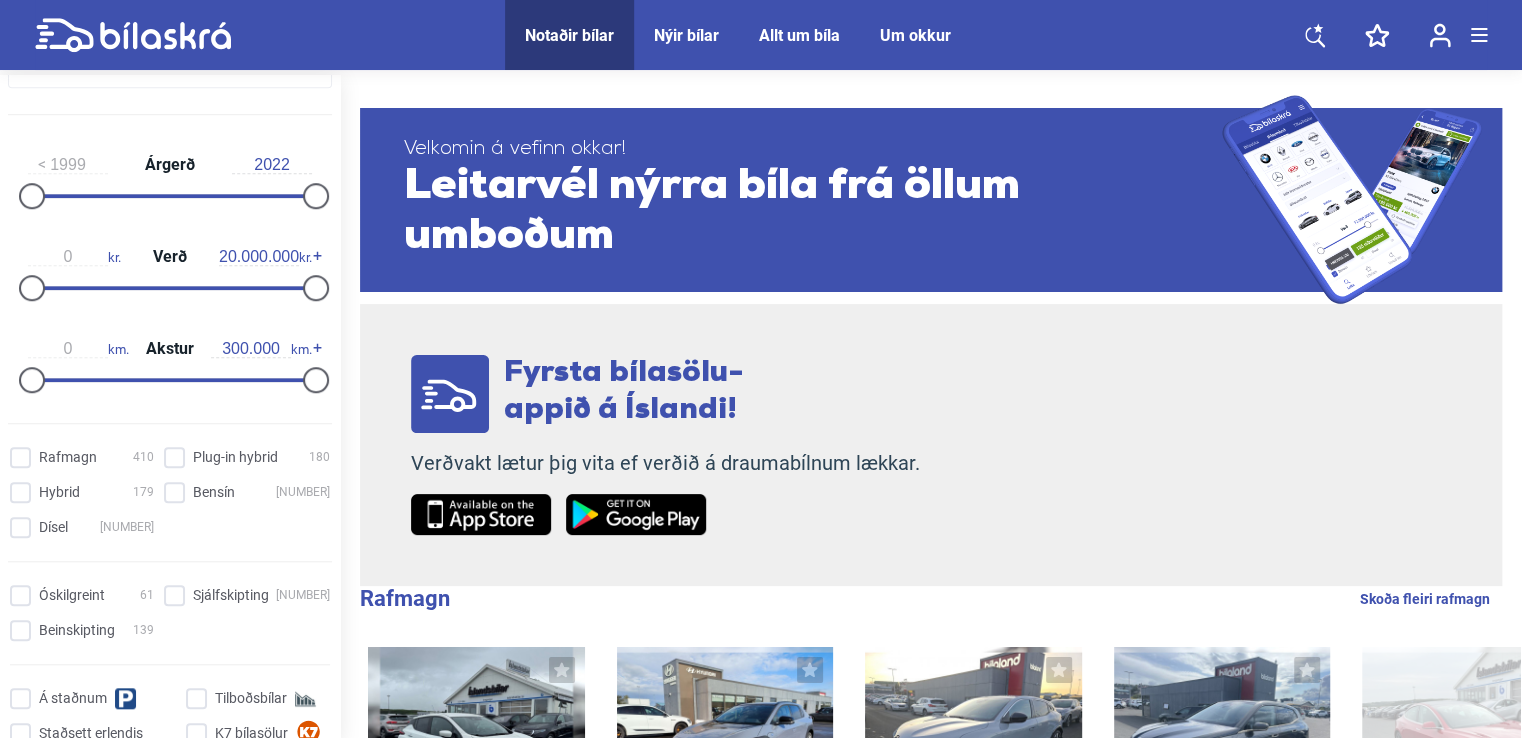 drag, startPoint x: 284, startPoint y: 161, endPoint x: 227, endPoint y: 162, distance: 57.00877 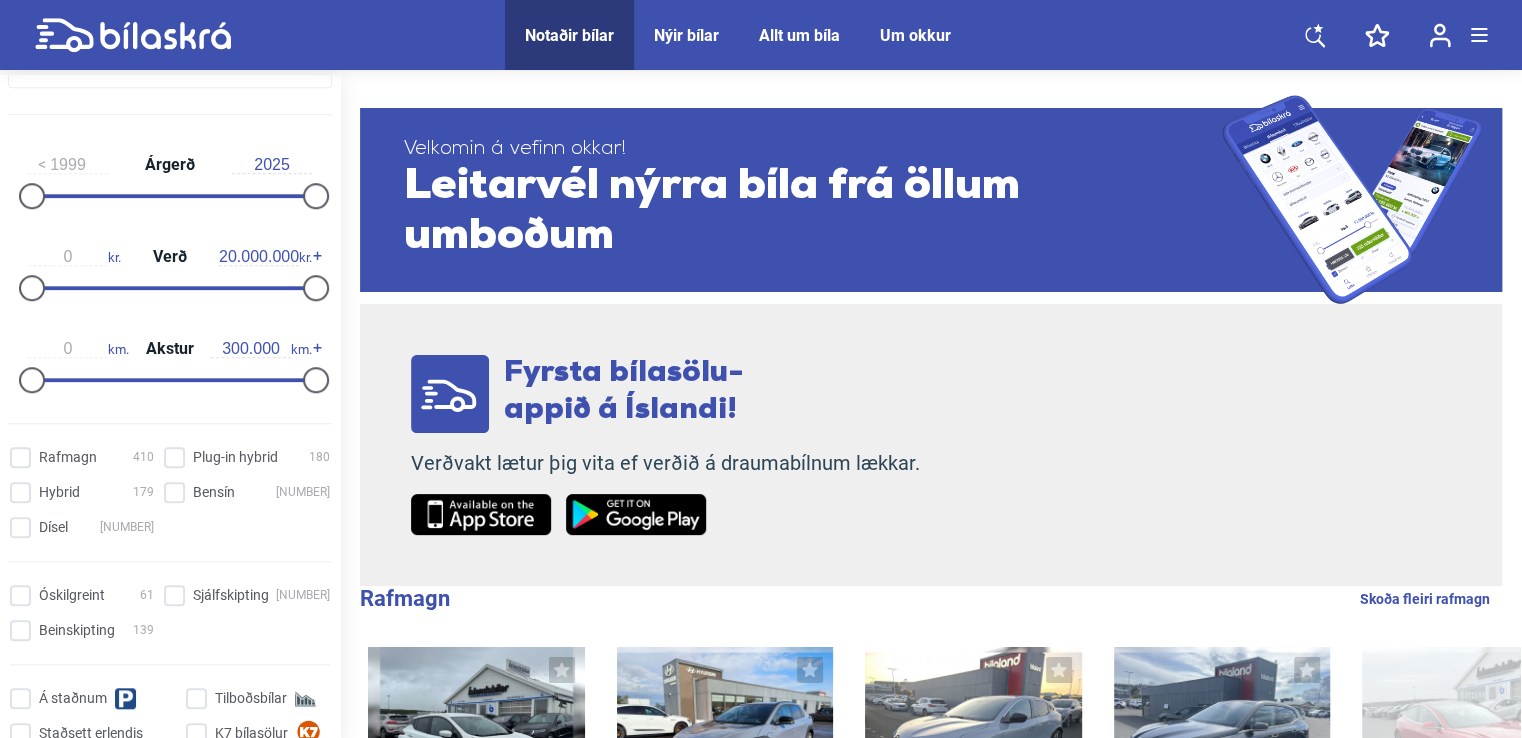 type on "2022" 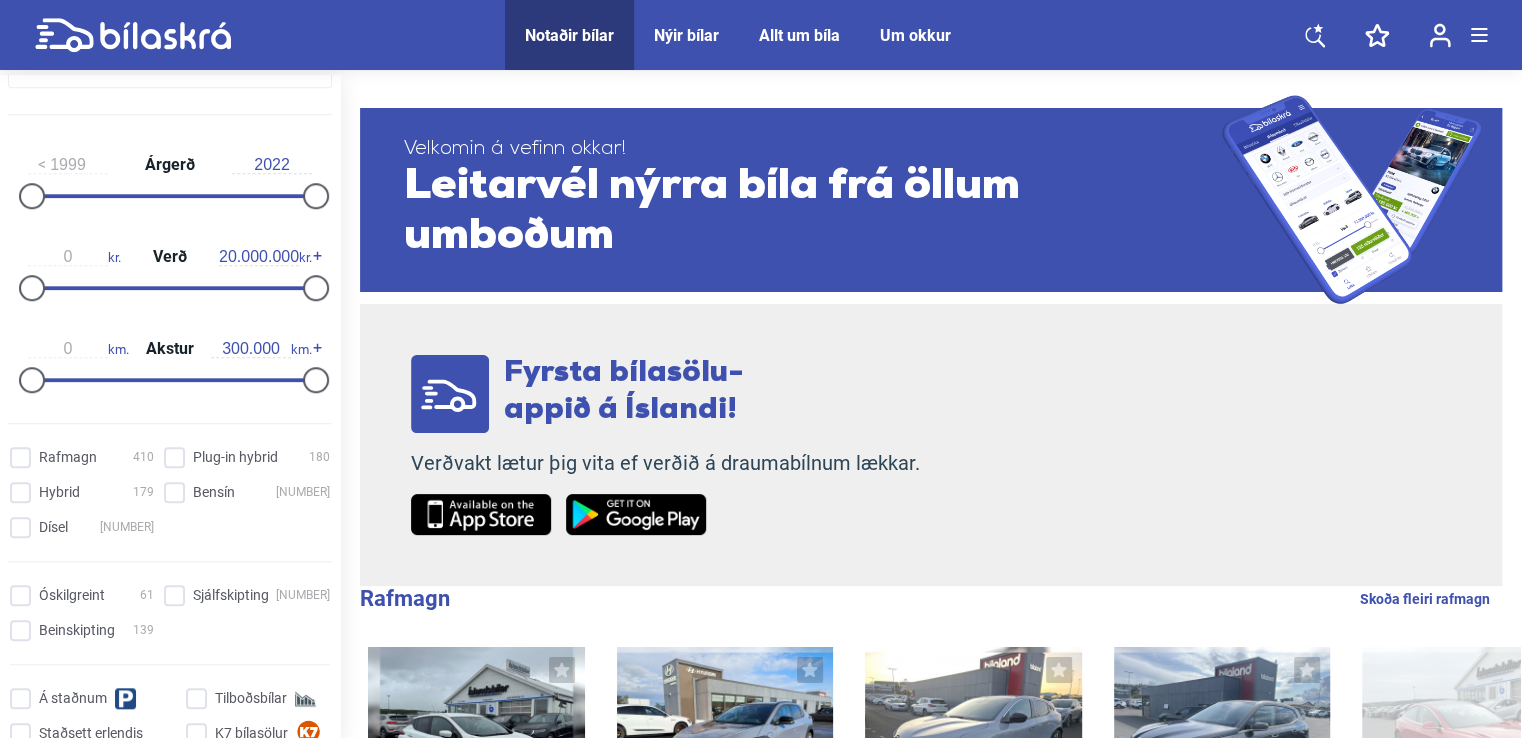 click on "0" at bounding box center [68, 257] 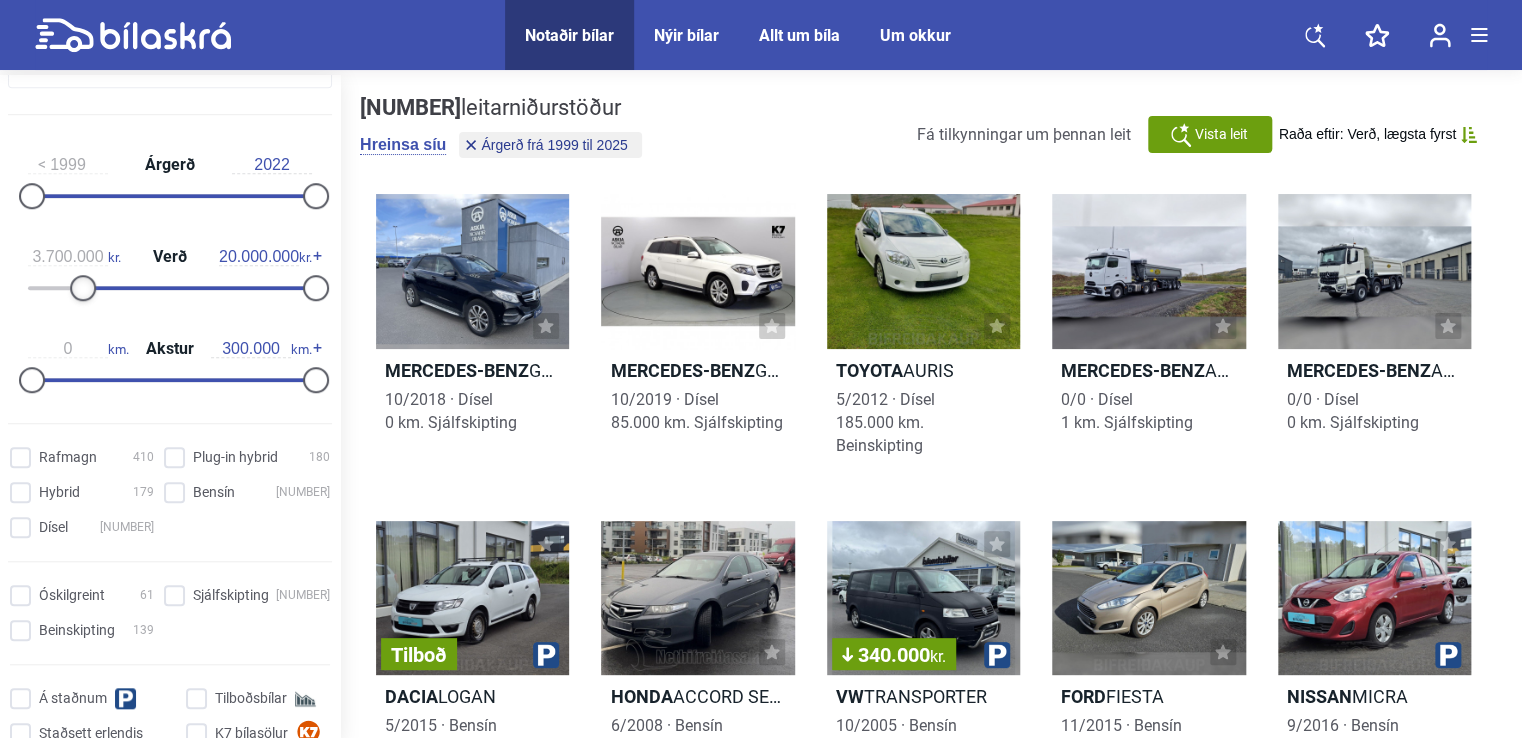 type on "4.000.000" 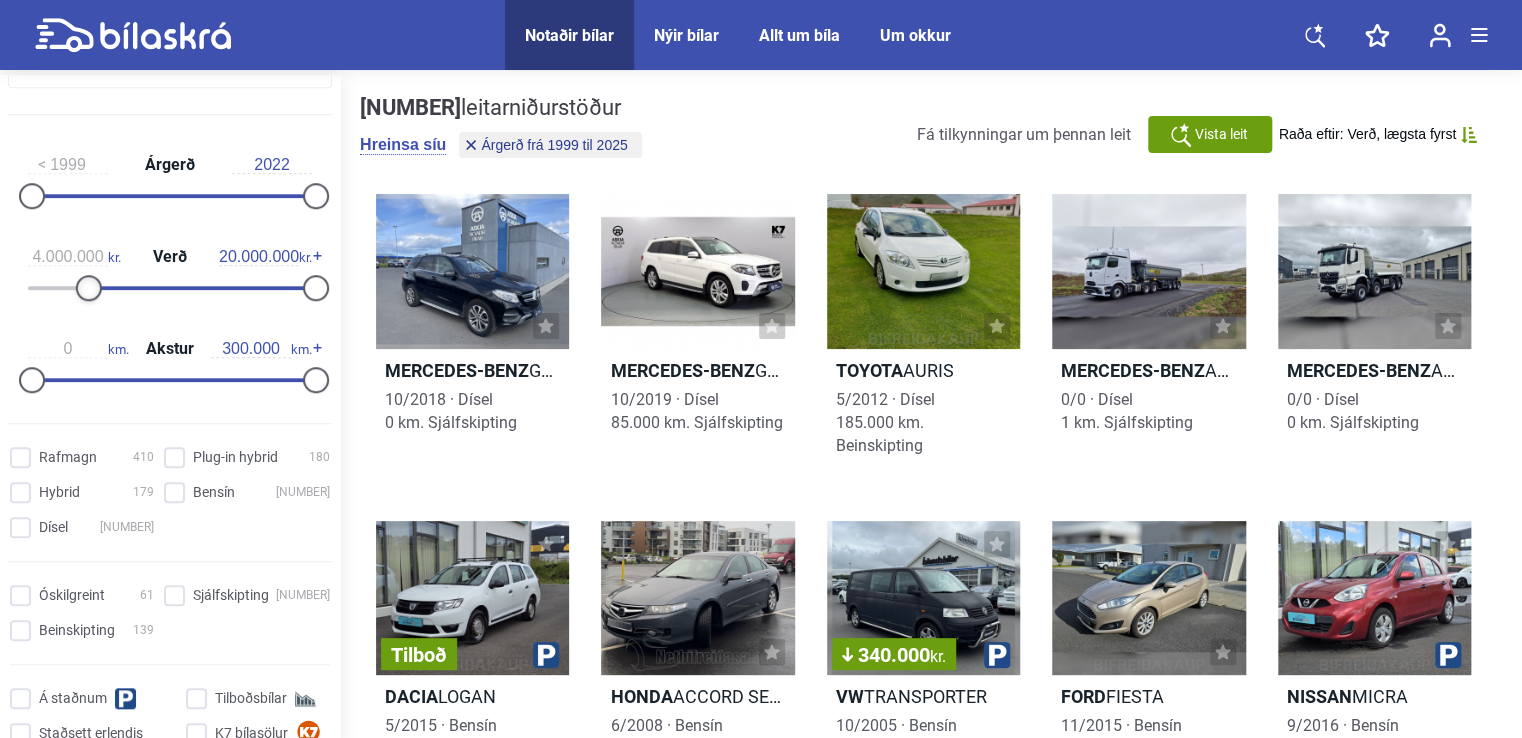 drag, startPoint x: 40, startPoint y: 288, endPoint x: 96, endPoint y: 304, distance: 58.24088 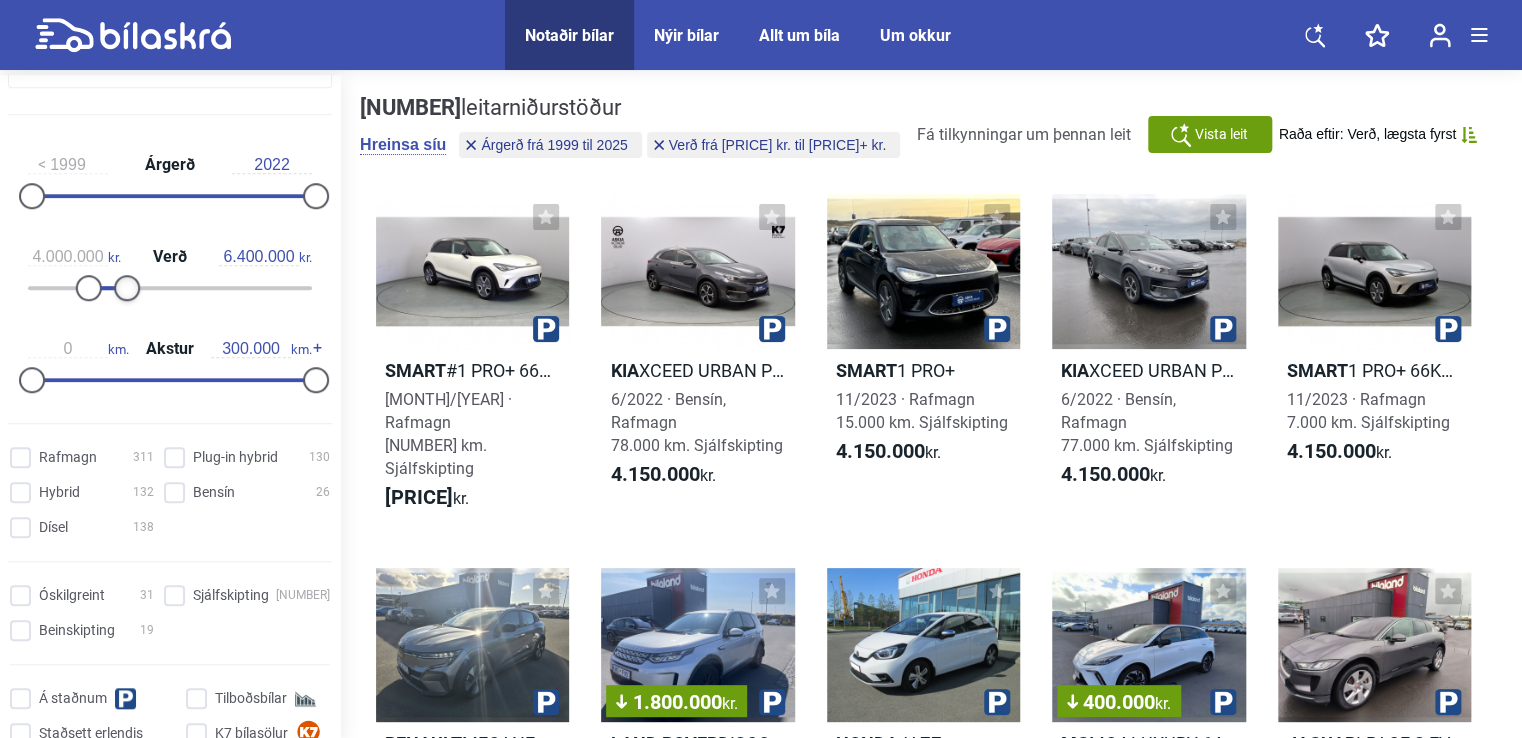 type on "6.200.000" 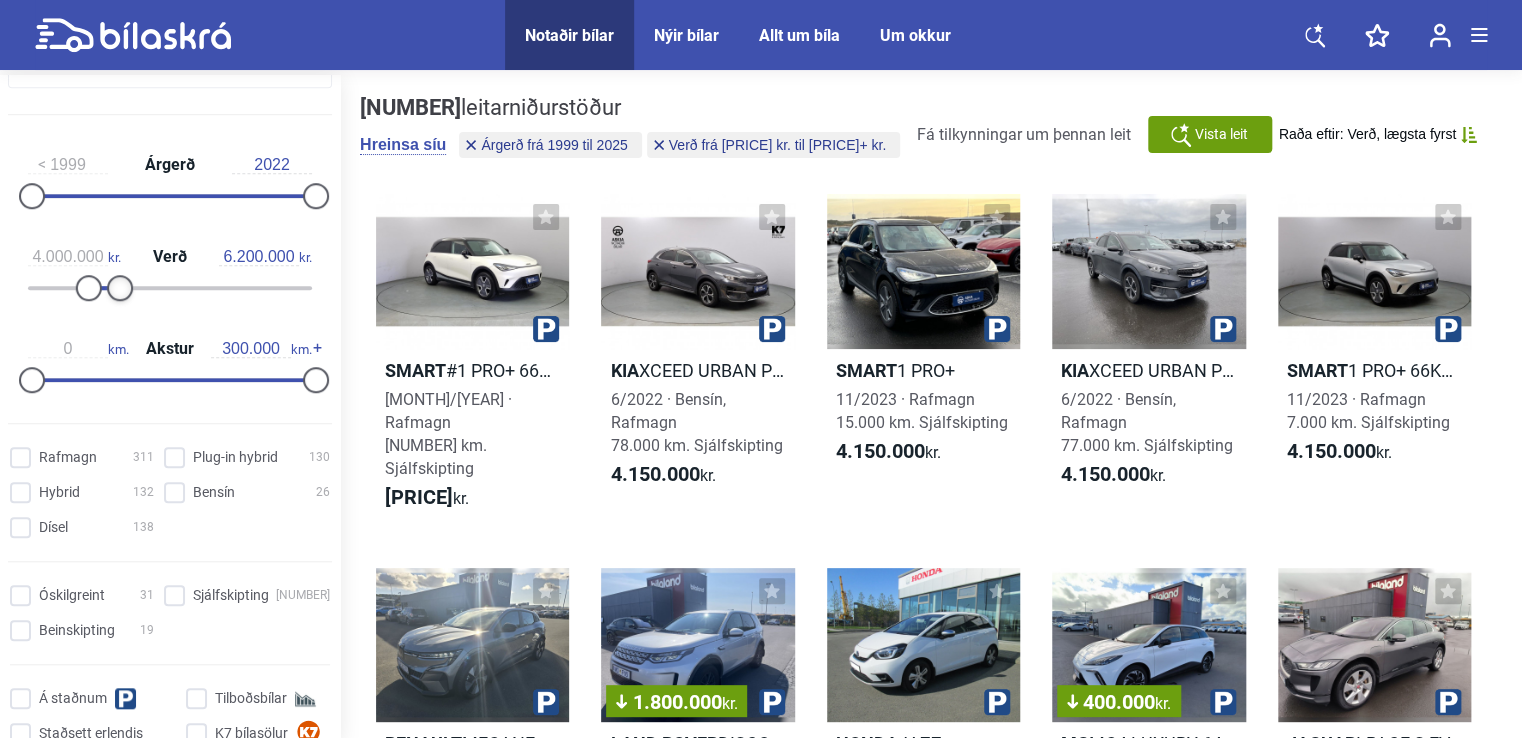 drag, startPoint x: 307, startPoint y: 293, endPoint x: 116, endPoint y: 294, distance: 191.00262 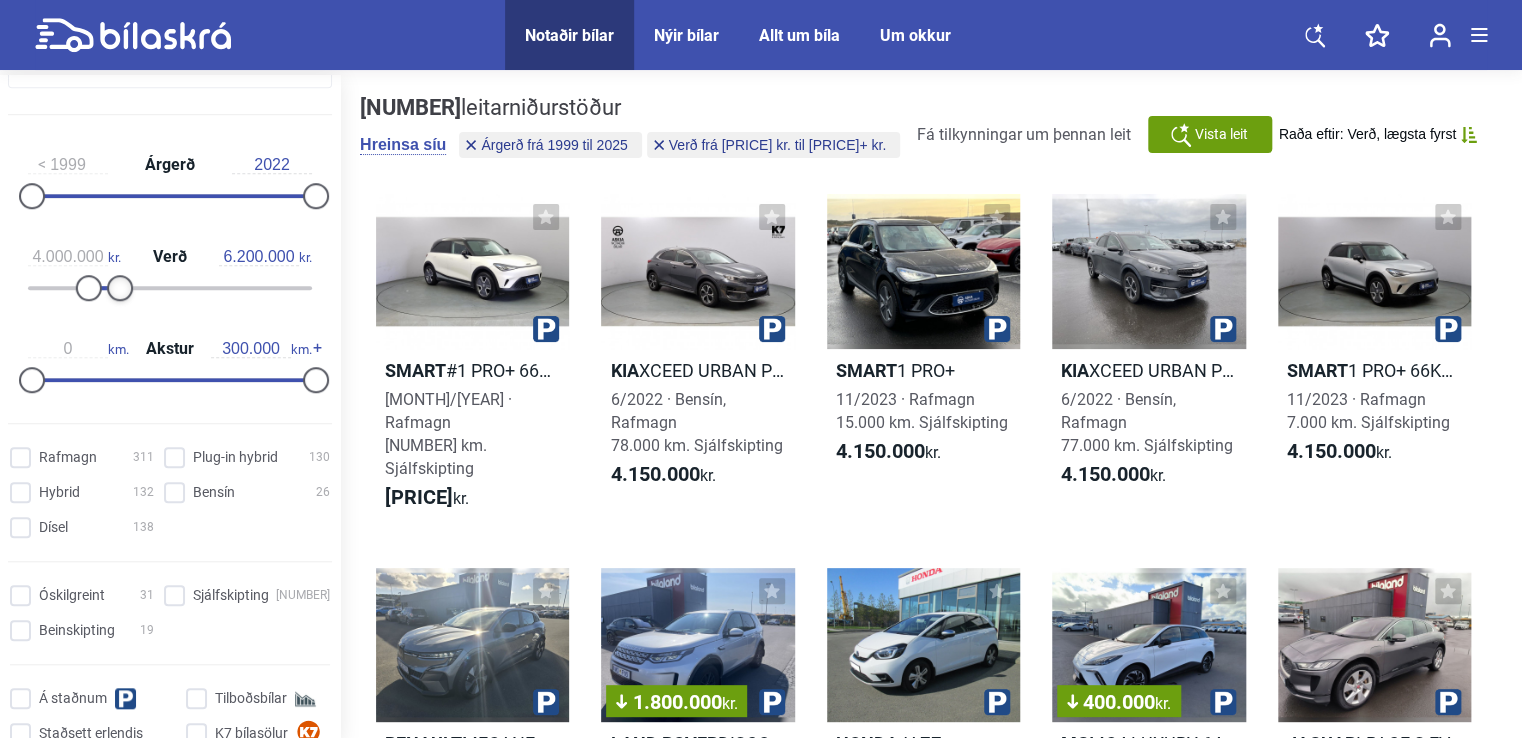click at bounding box center (120, 288) 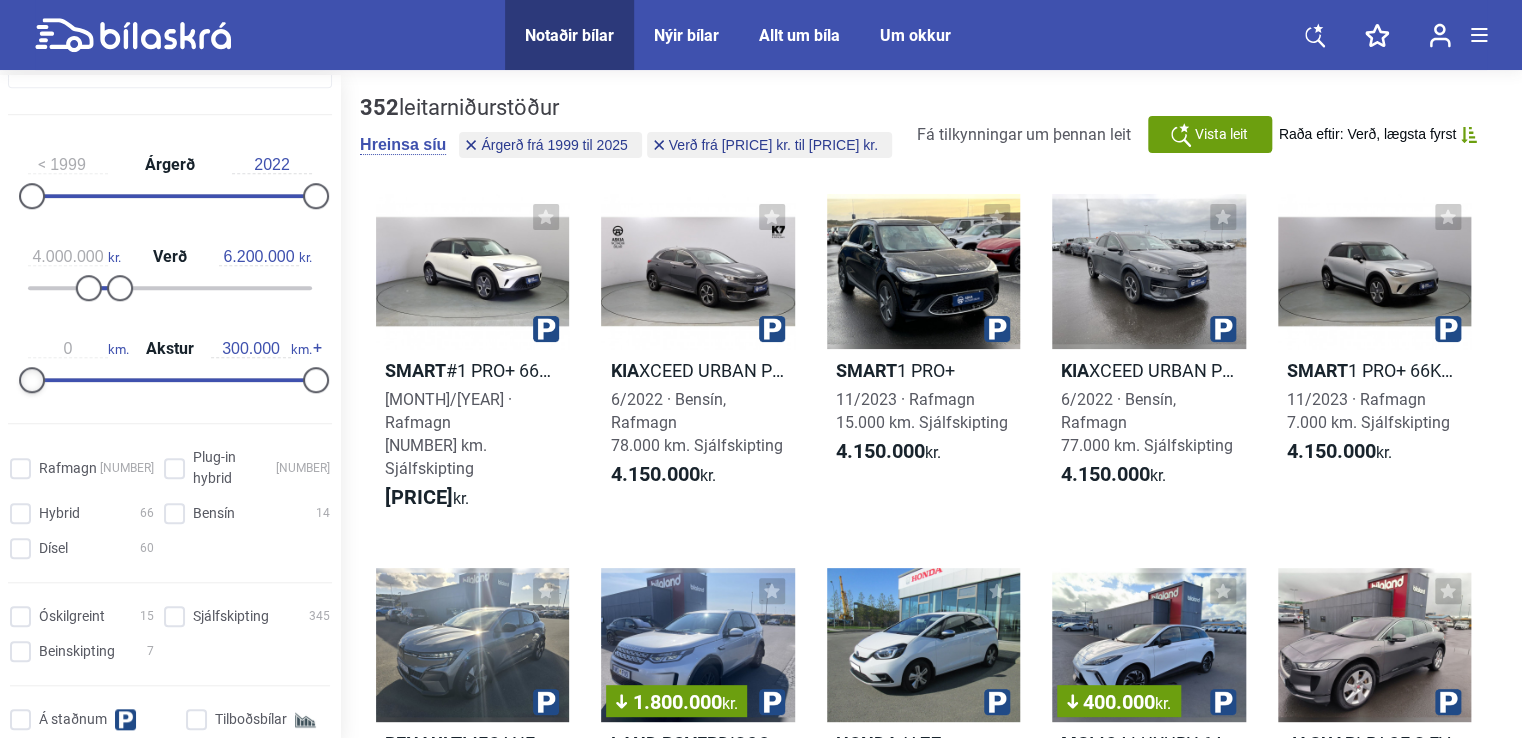 type on "10.000" 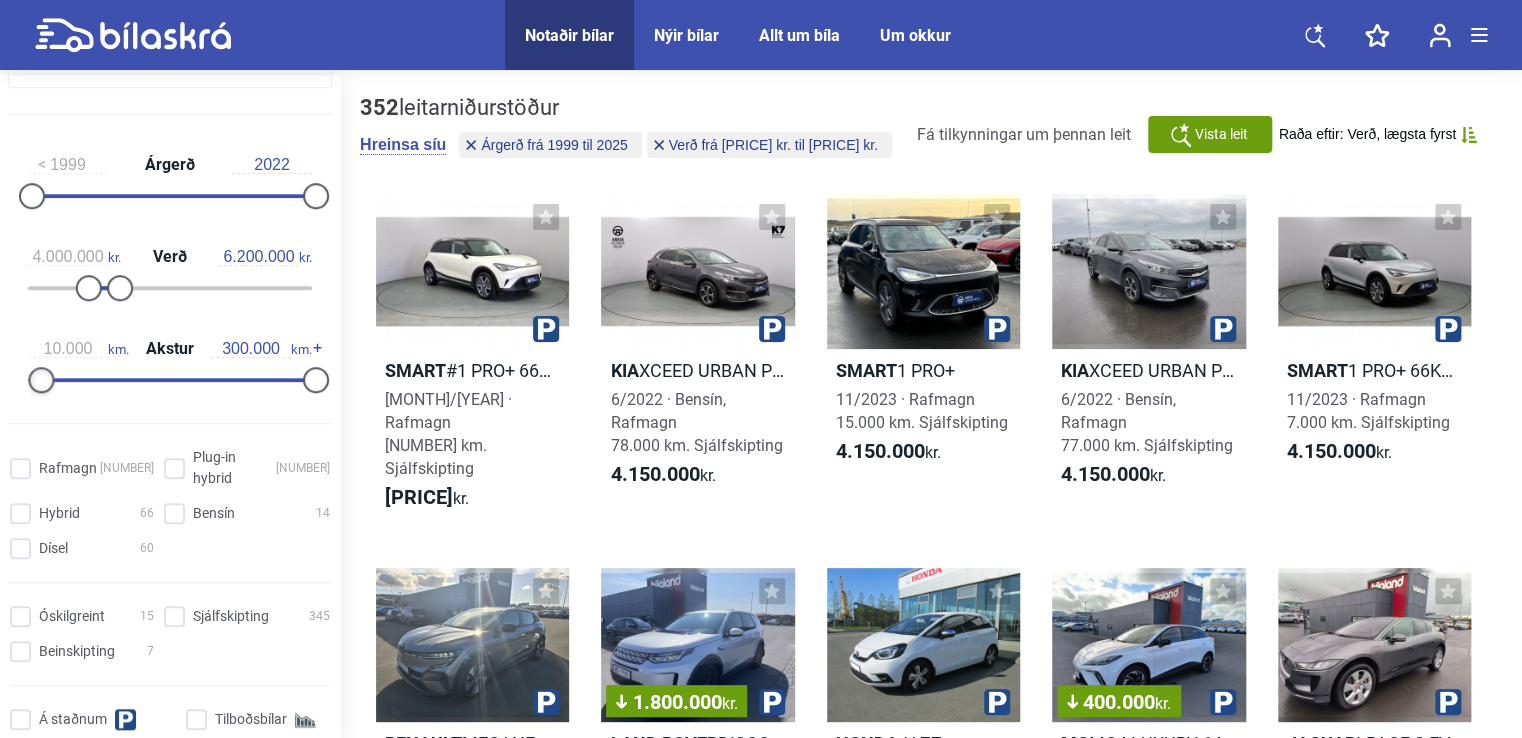 drag, startPoint x: 36, startPoint y: 378, endPoint x: 46, endPoint y: 380, distance: 10.198039 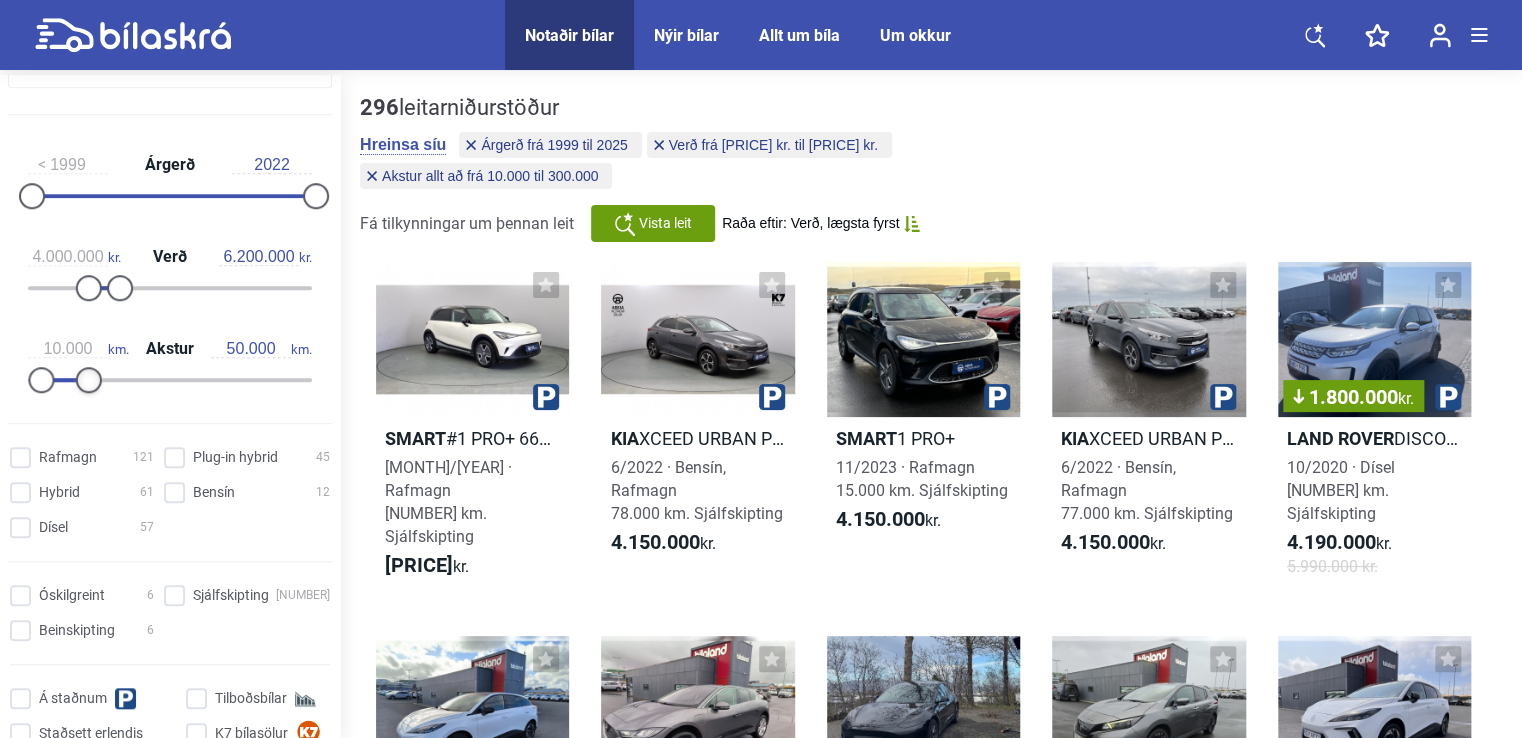 type on "40.000" 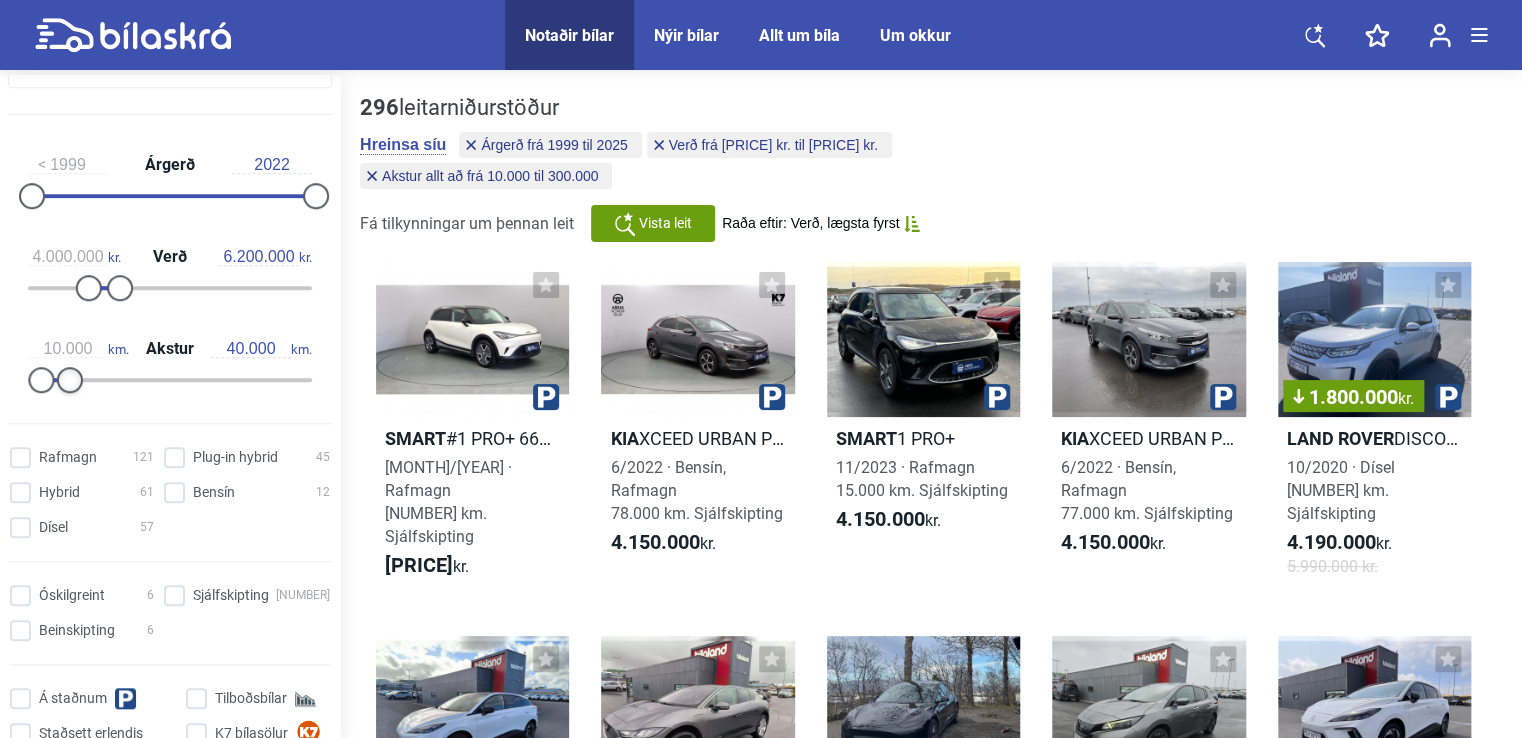 drag, startPoint x: 304, startPoint y: 378, endPoint x: 68, endPoint y: 362, distance: 236.54175 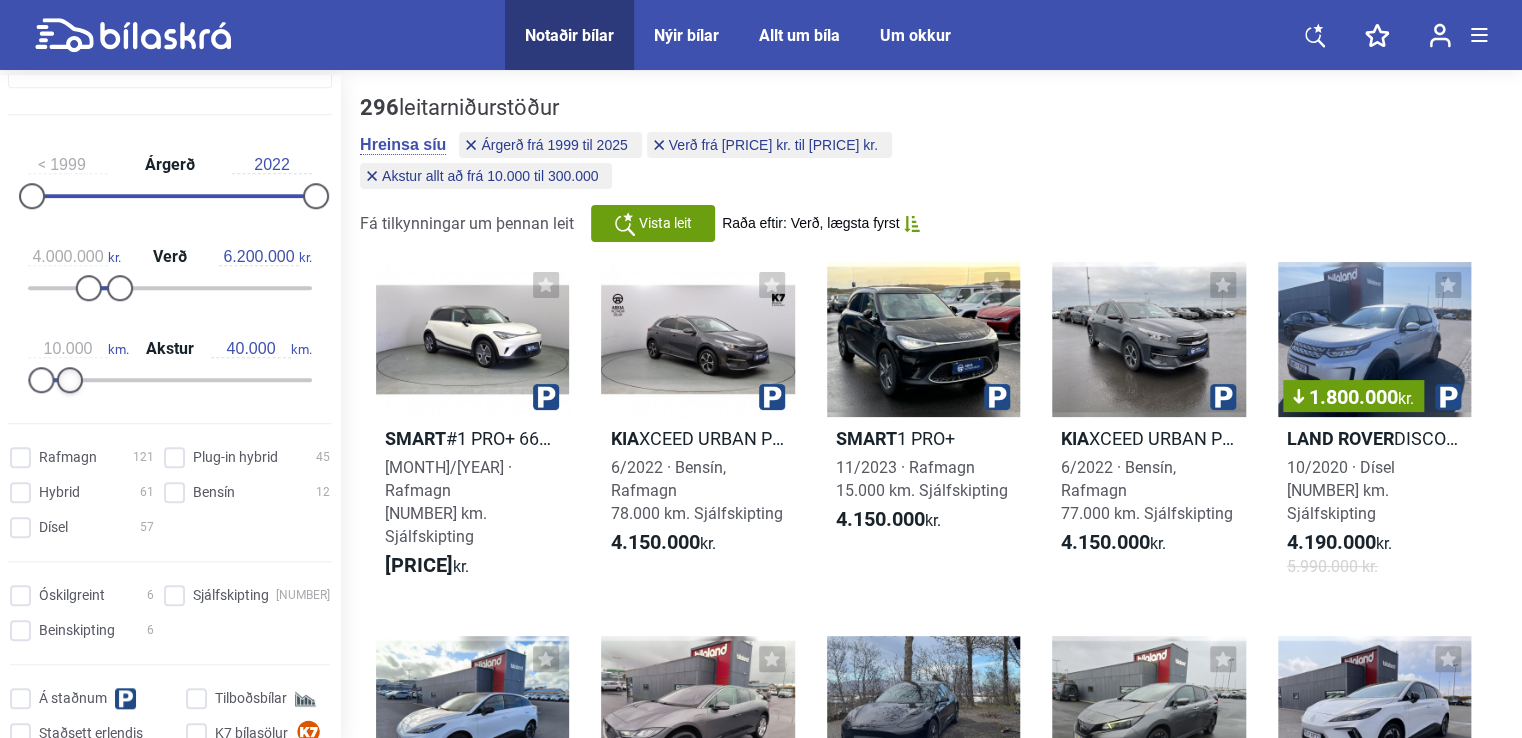 click on "[NUMBER]  km.
Akstur 40.000 km." at bounding box center (170, 361) 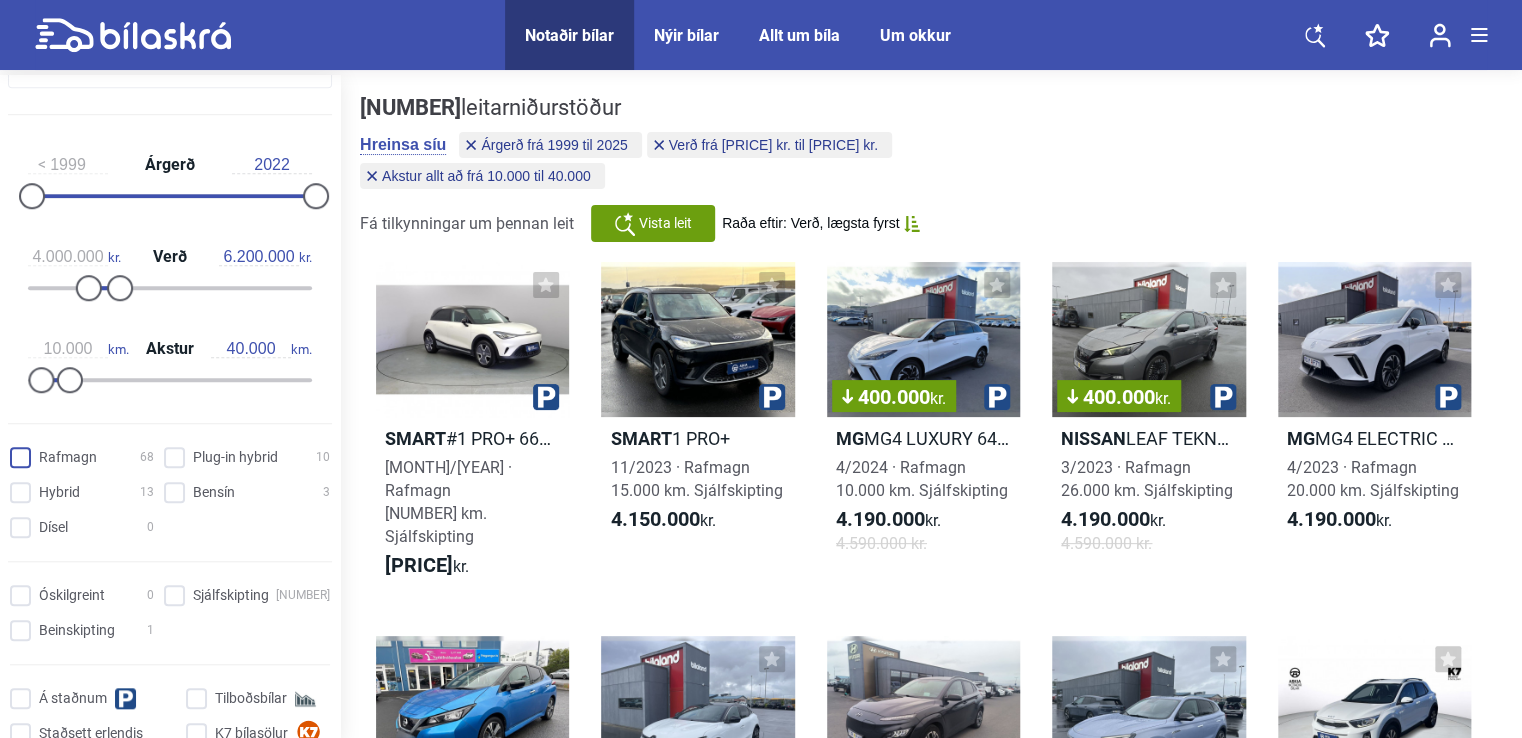 click on "Rafmagn [NUMBER]" at bounding box center [85, 458] 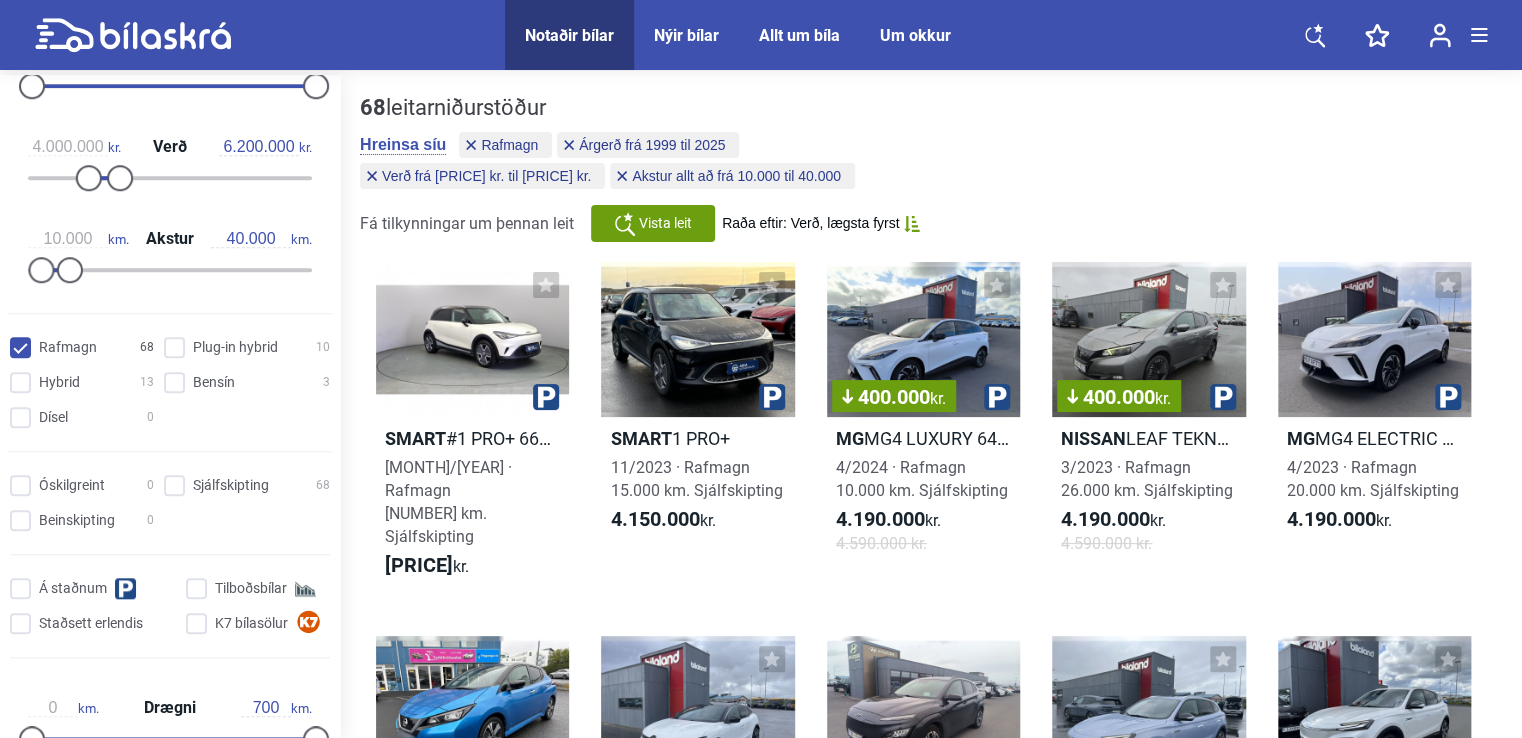 scroll, scrollTop: 808, scrollLeft: 0, axis: vertical 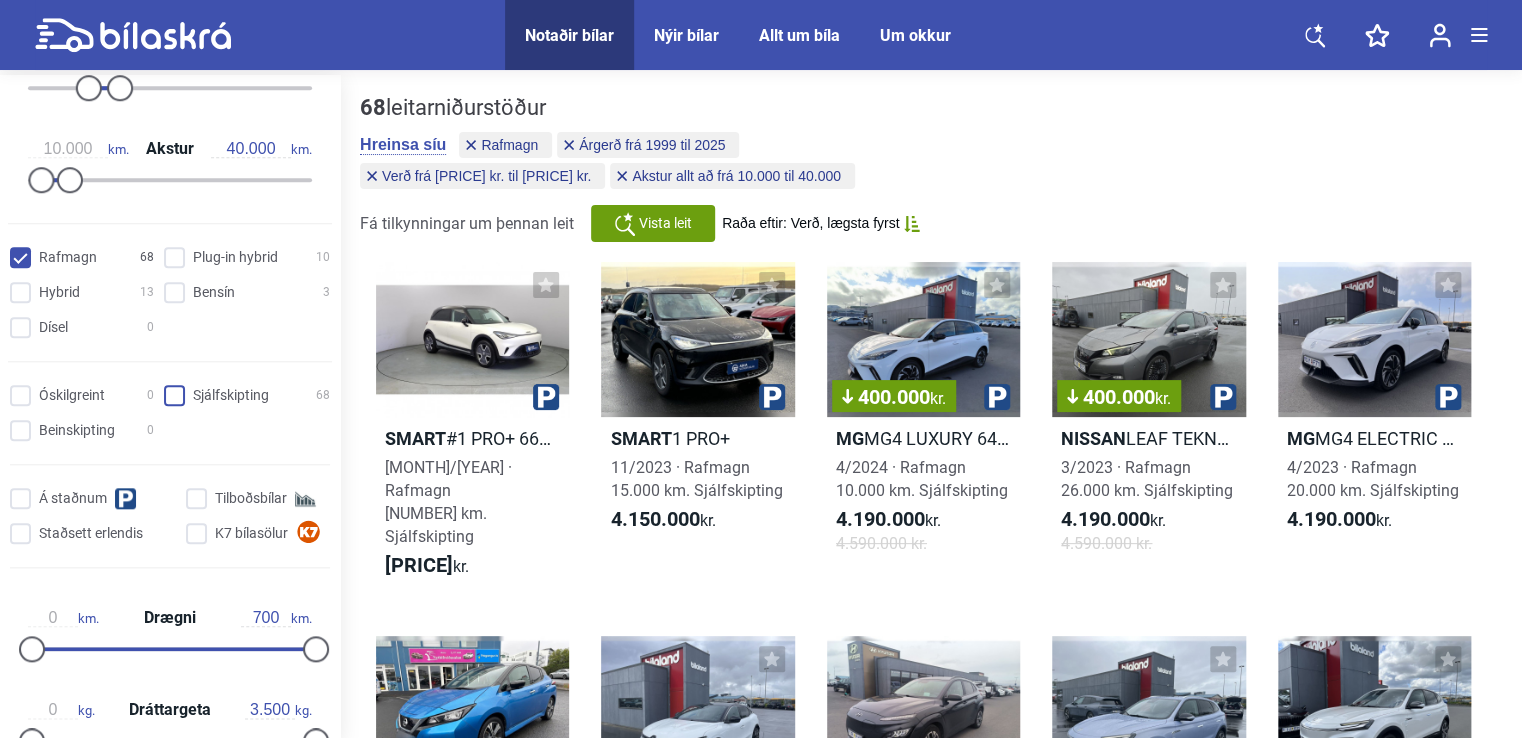 click on "Sjálfskipting [NUMBER]" at bounding box center (250, 396) 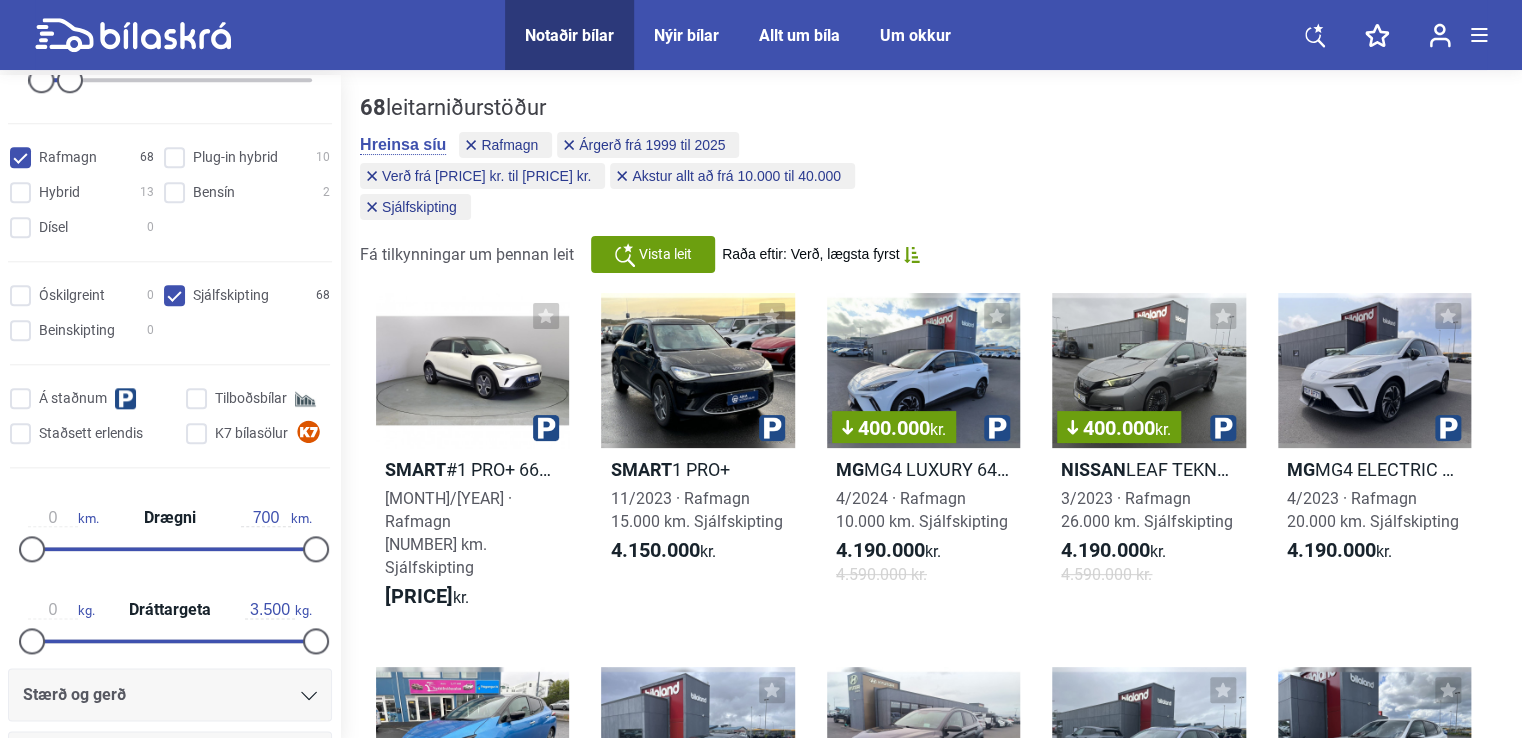 scroll, scrollTop: 1008, scrollLeft: 0, axis: vertical 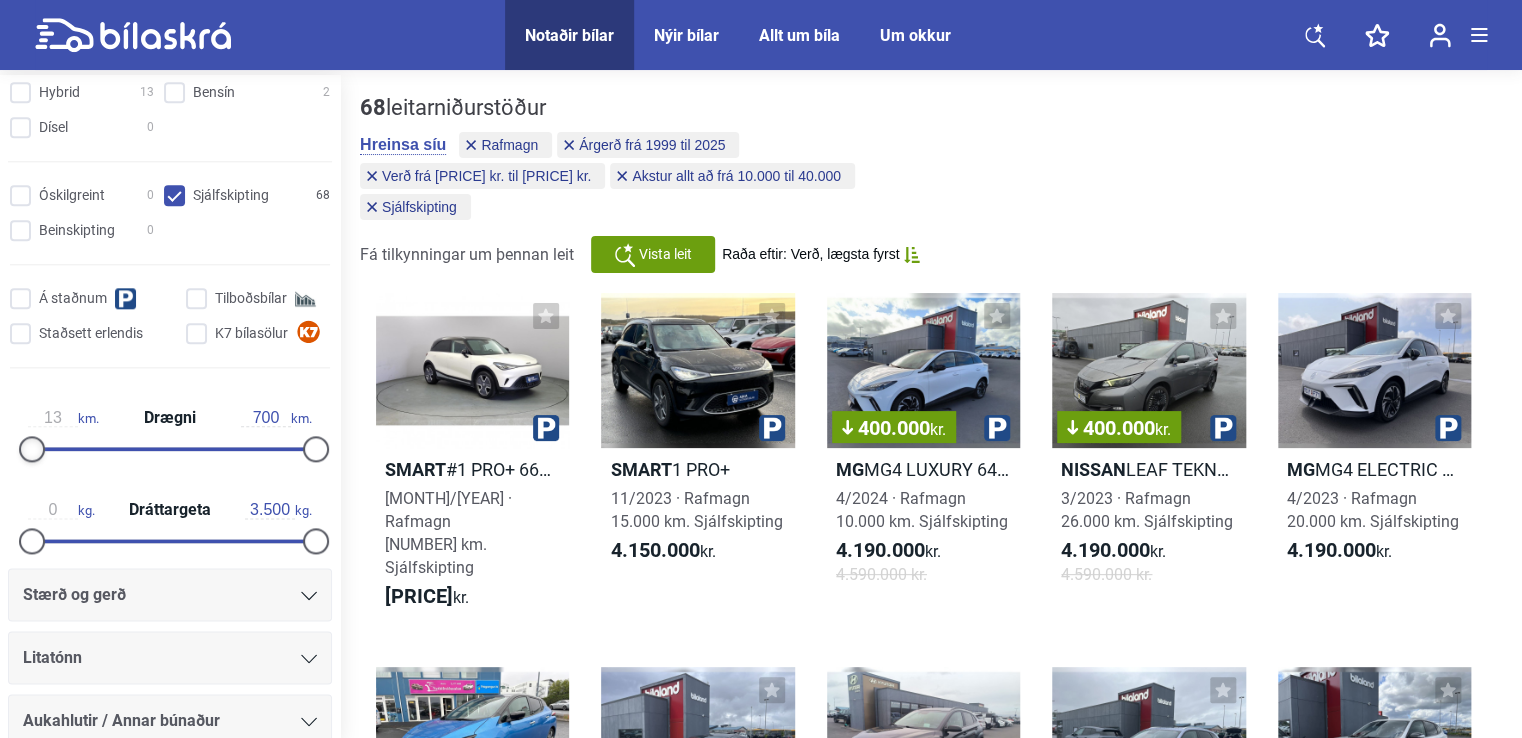 type on "15" 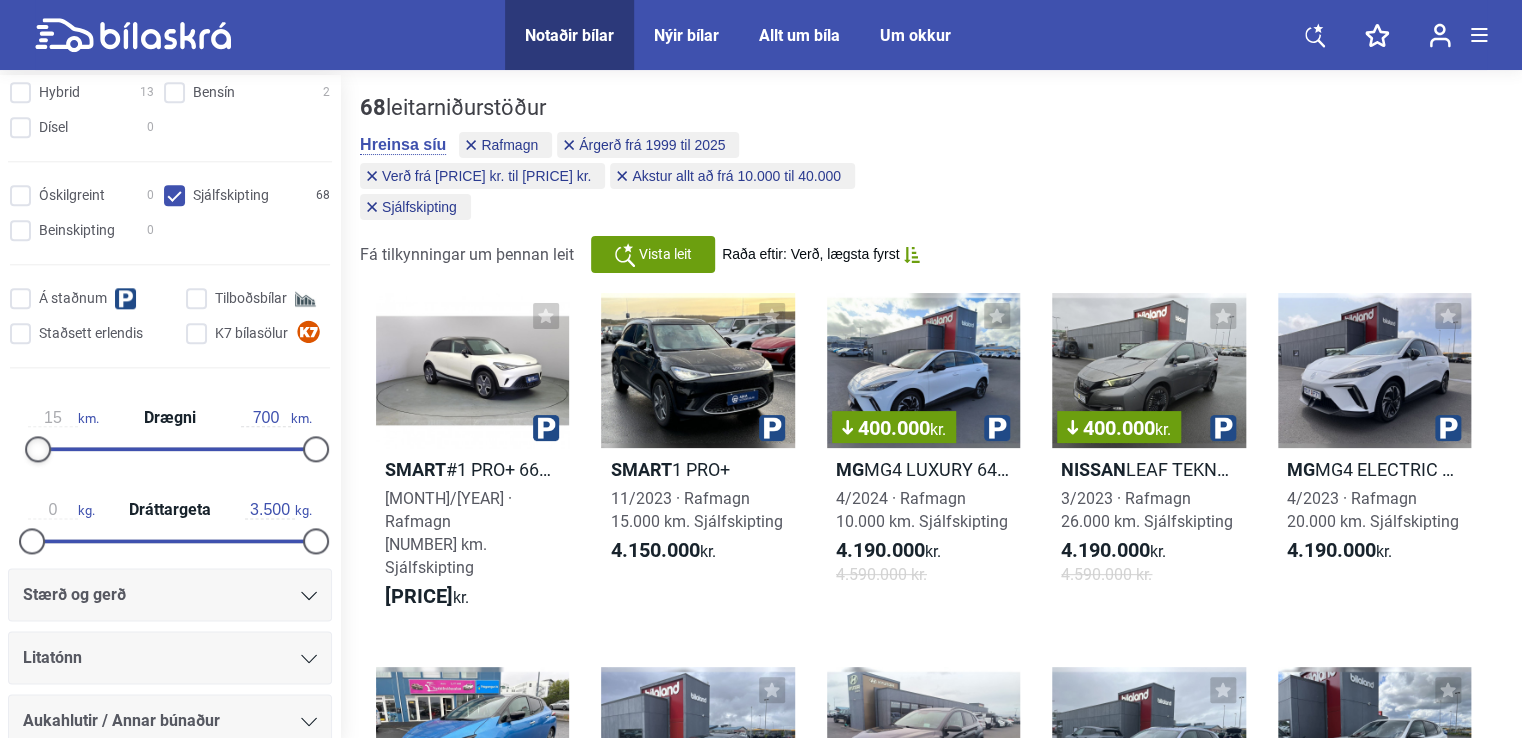 click at bounding box center [38, 449] 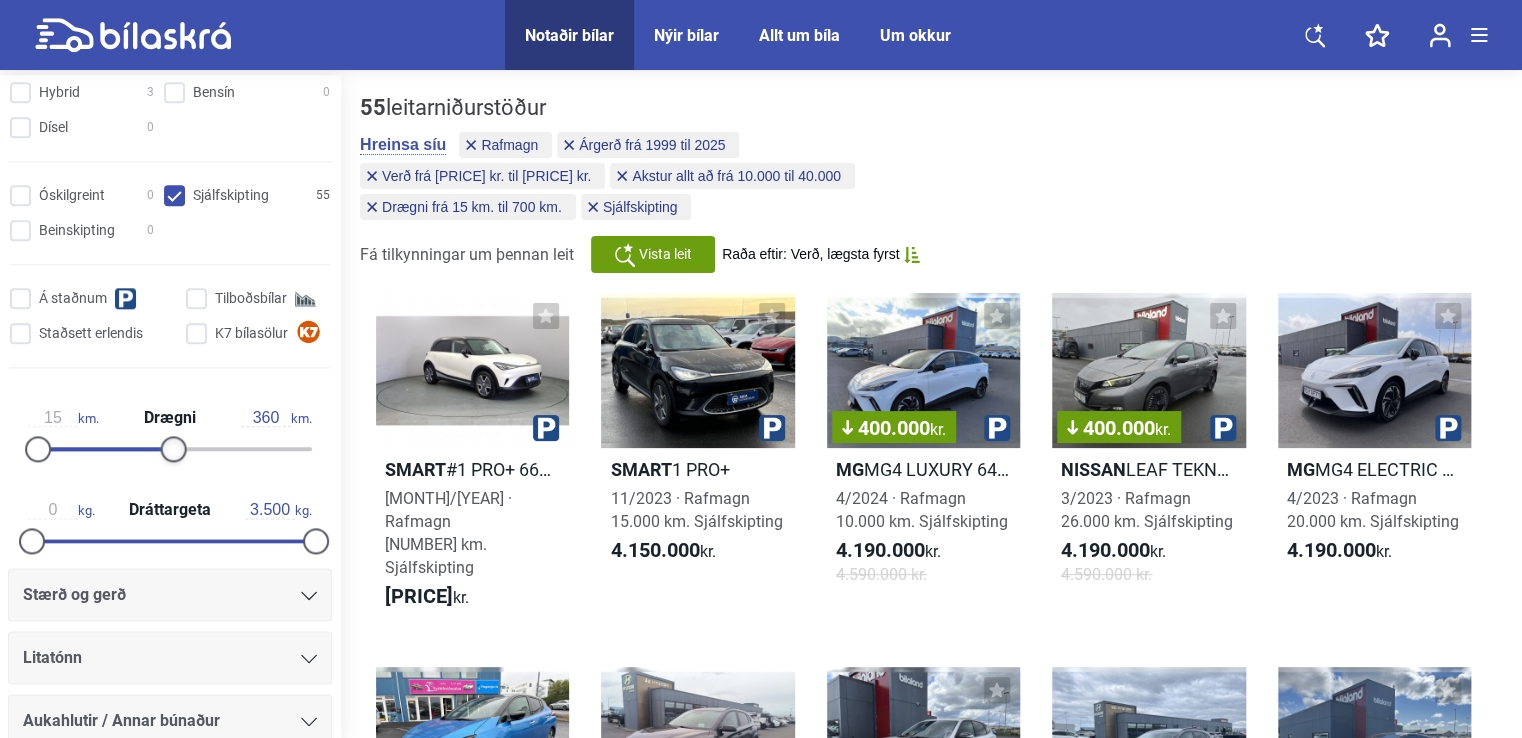 type on "362" 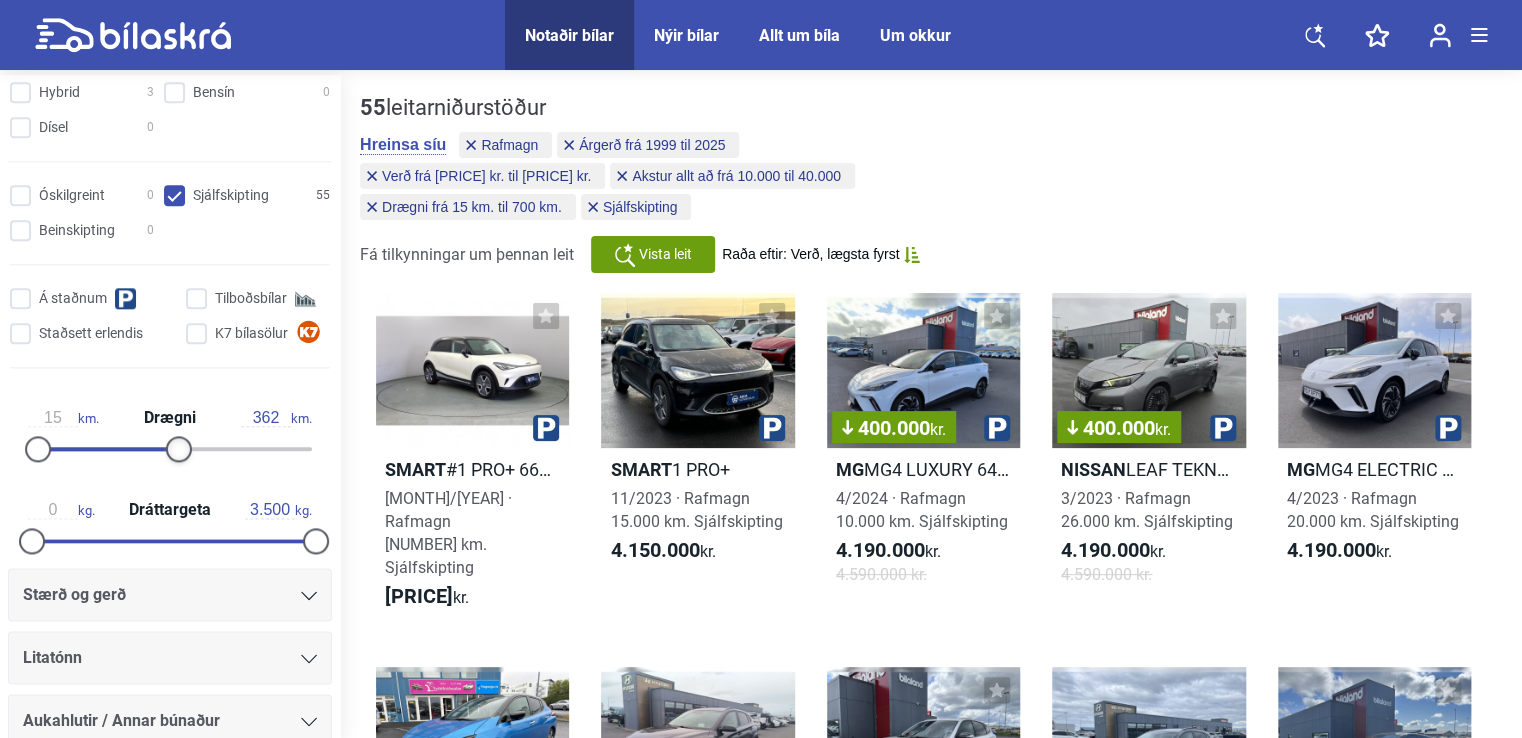 drag, startPoint x: 305, startPoint y: 450, endPoint x: 171, endPoint y: 440, distance: 134.37262 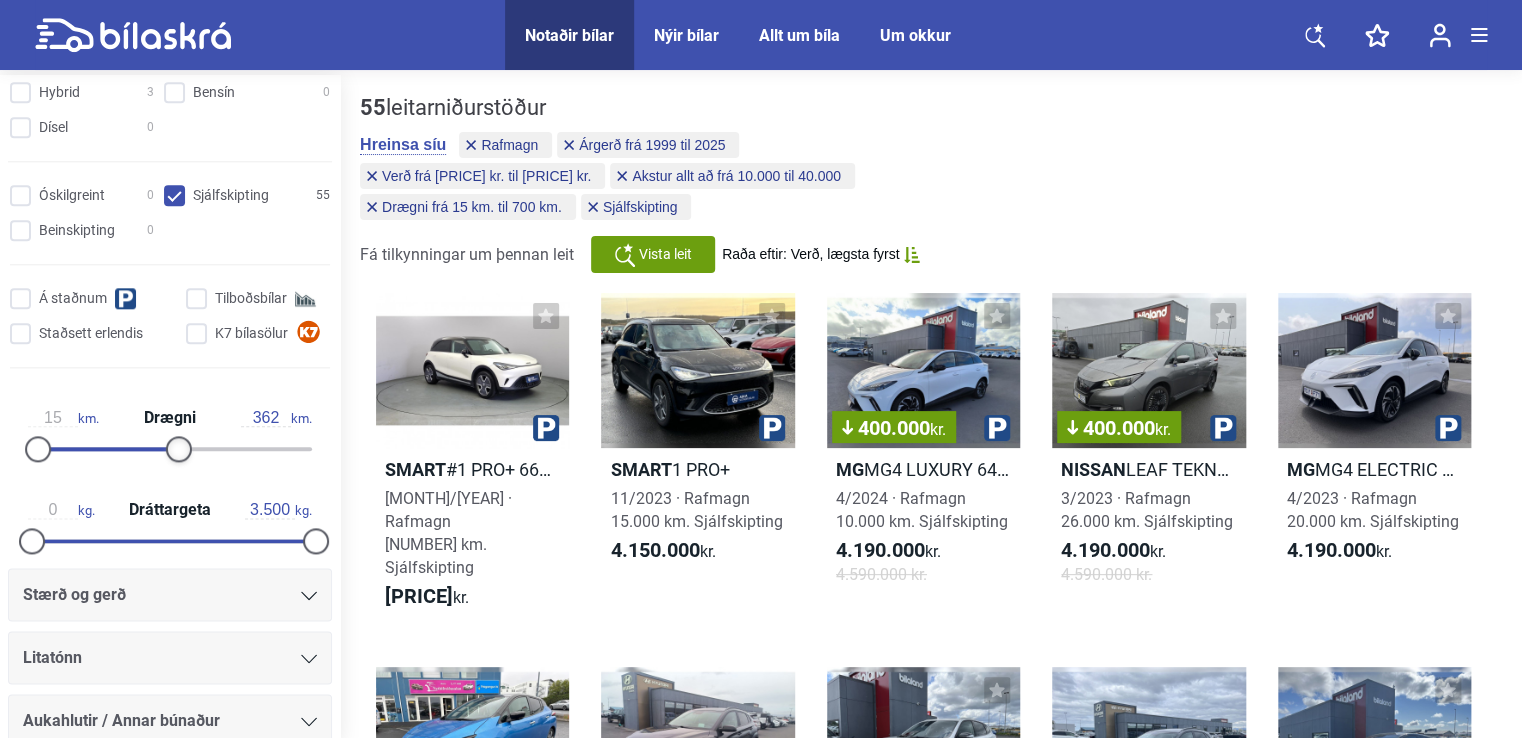 click at bounding box center [179, 449] 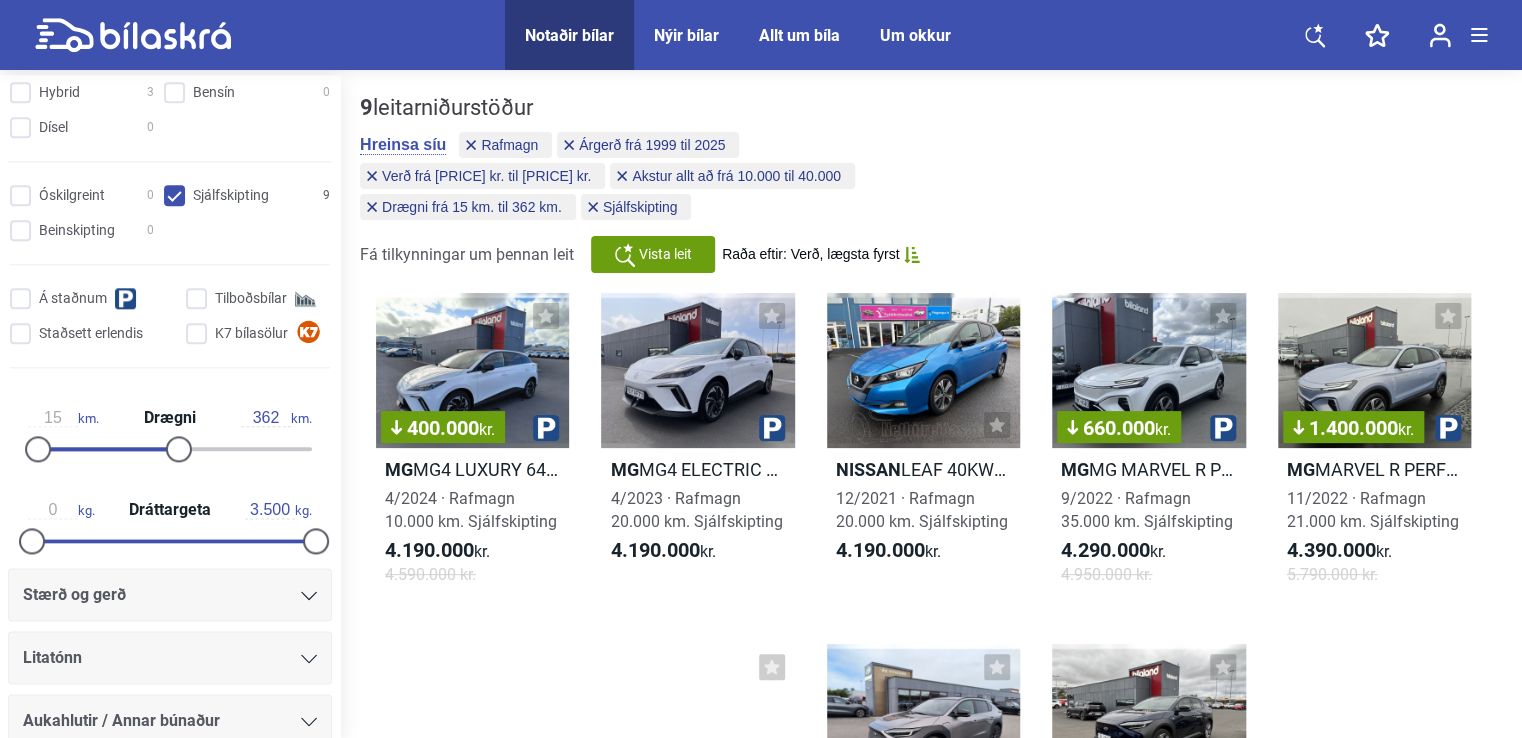 scroll, scrollTop: 1108, scrollLeft: 0, axis: vertical 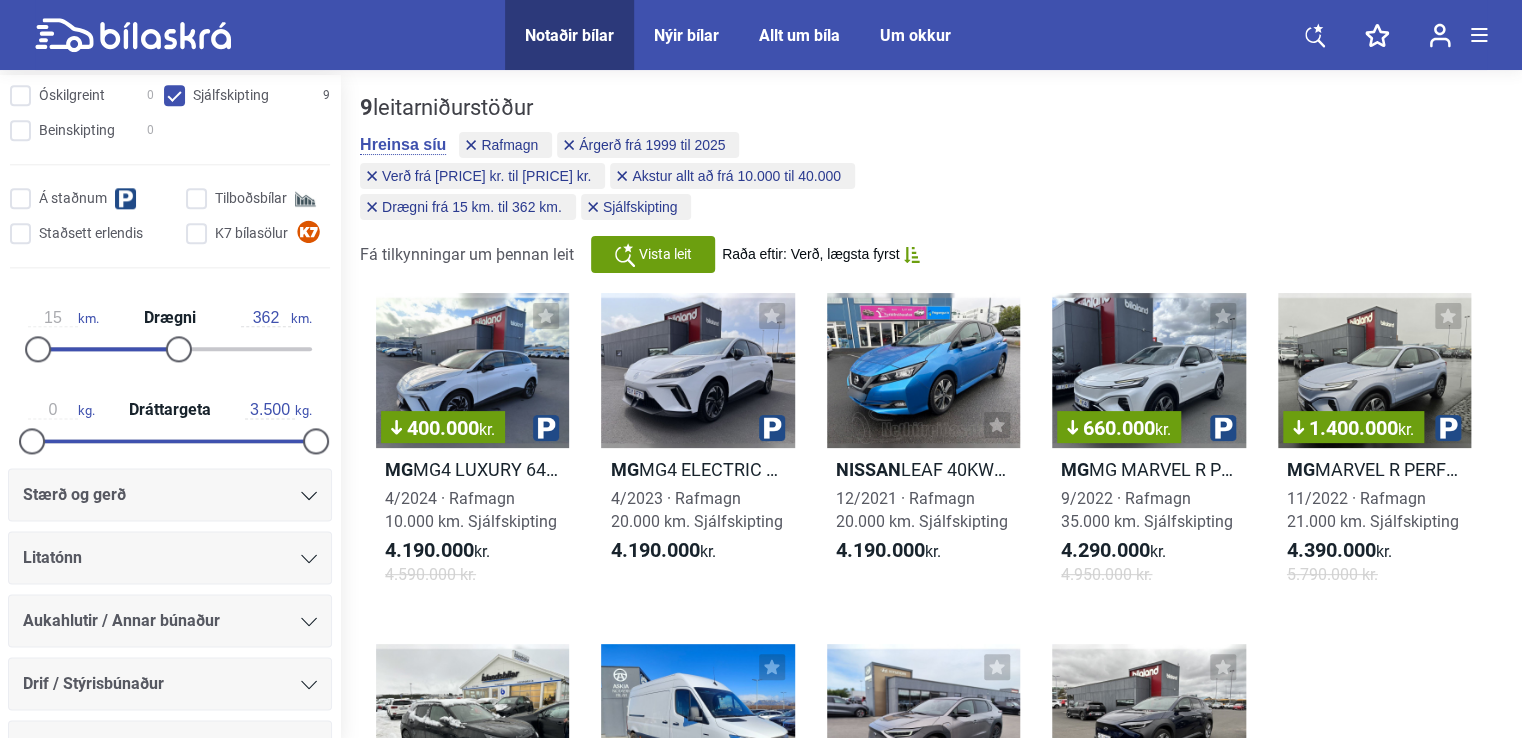 click 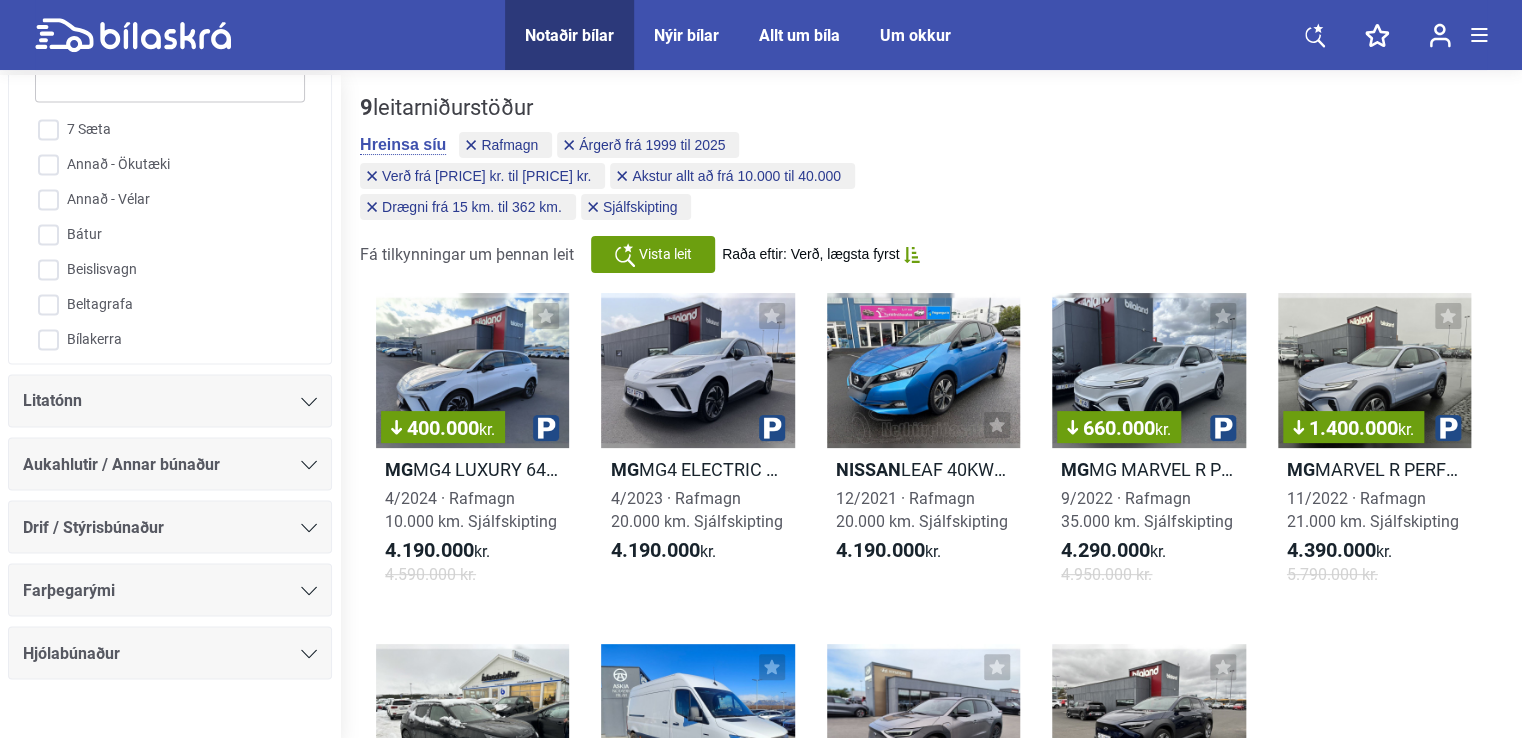 scroll, scrollTop: 1593, scrollLeft: 0, axis: vertical 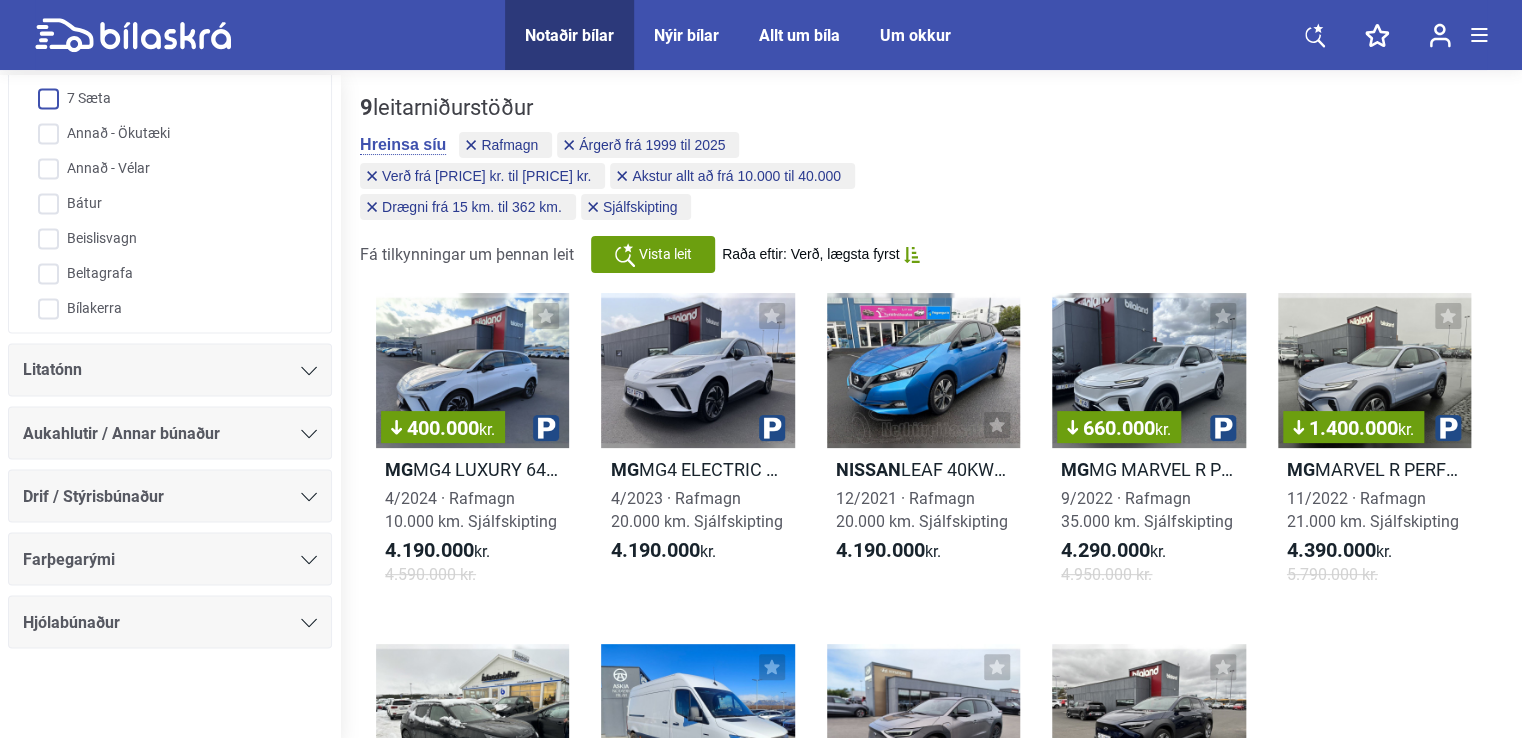 click on "7 Sæta" at bounding box center (157, 99) 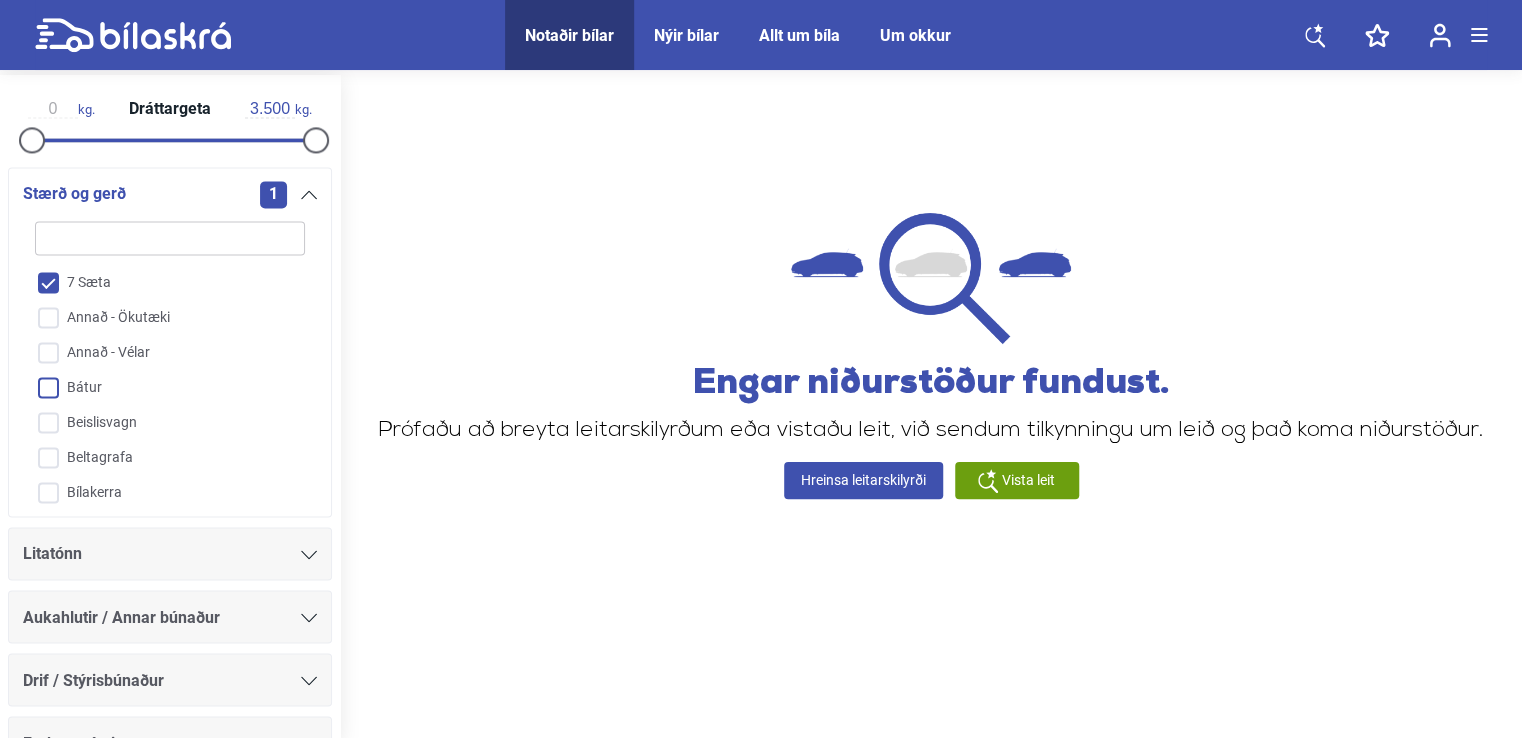 scroll, scrollTop: 1393, scrollLeft: 0, axis: vertical 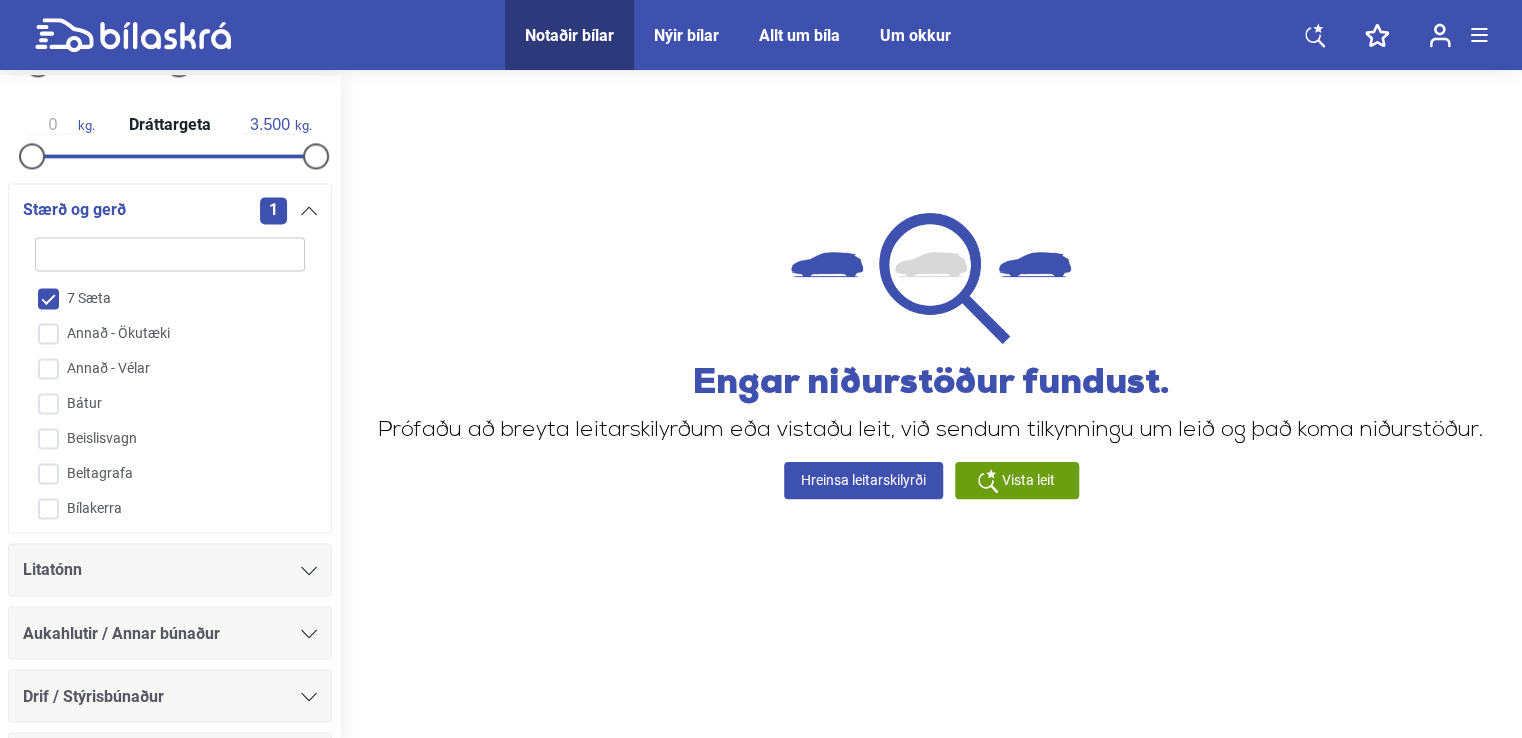 click on "7 Sæta" at bounding box center (157, 299) 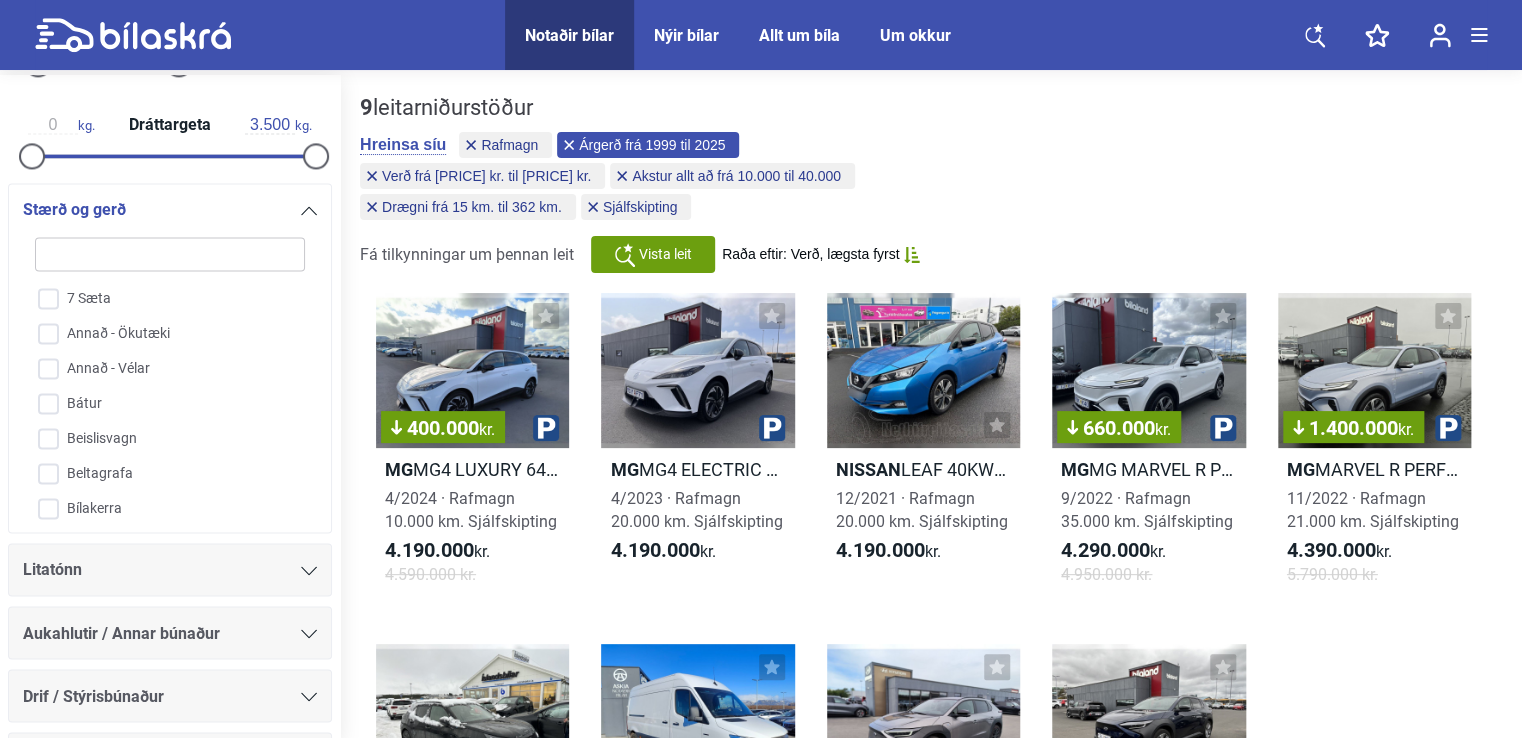 click 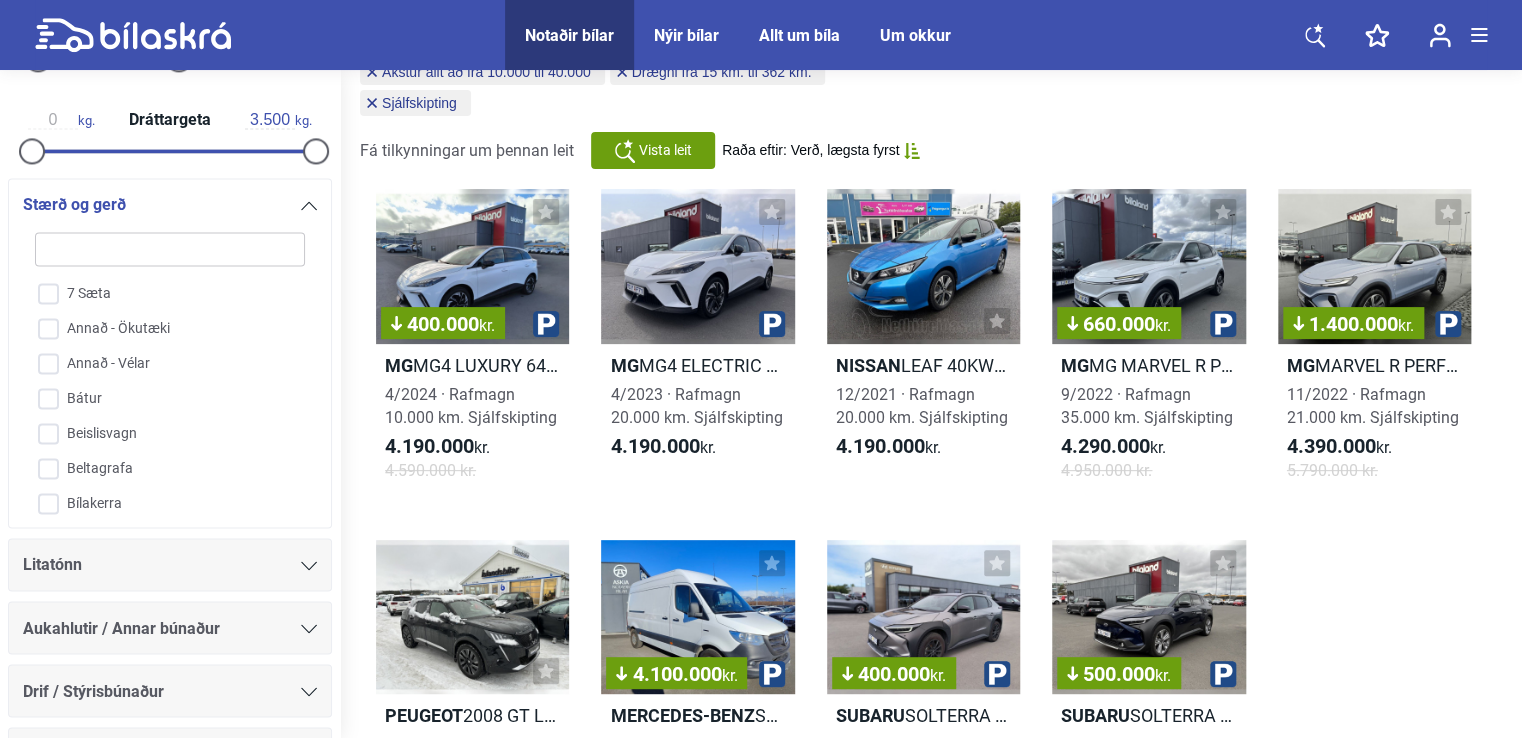 scroll, scrollTop: 0, scrollLeft: 0, axis: both 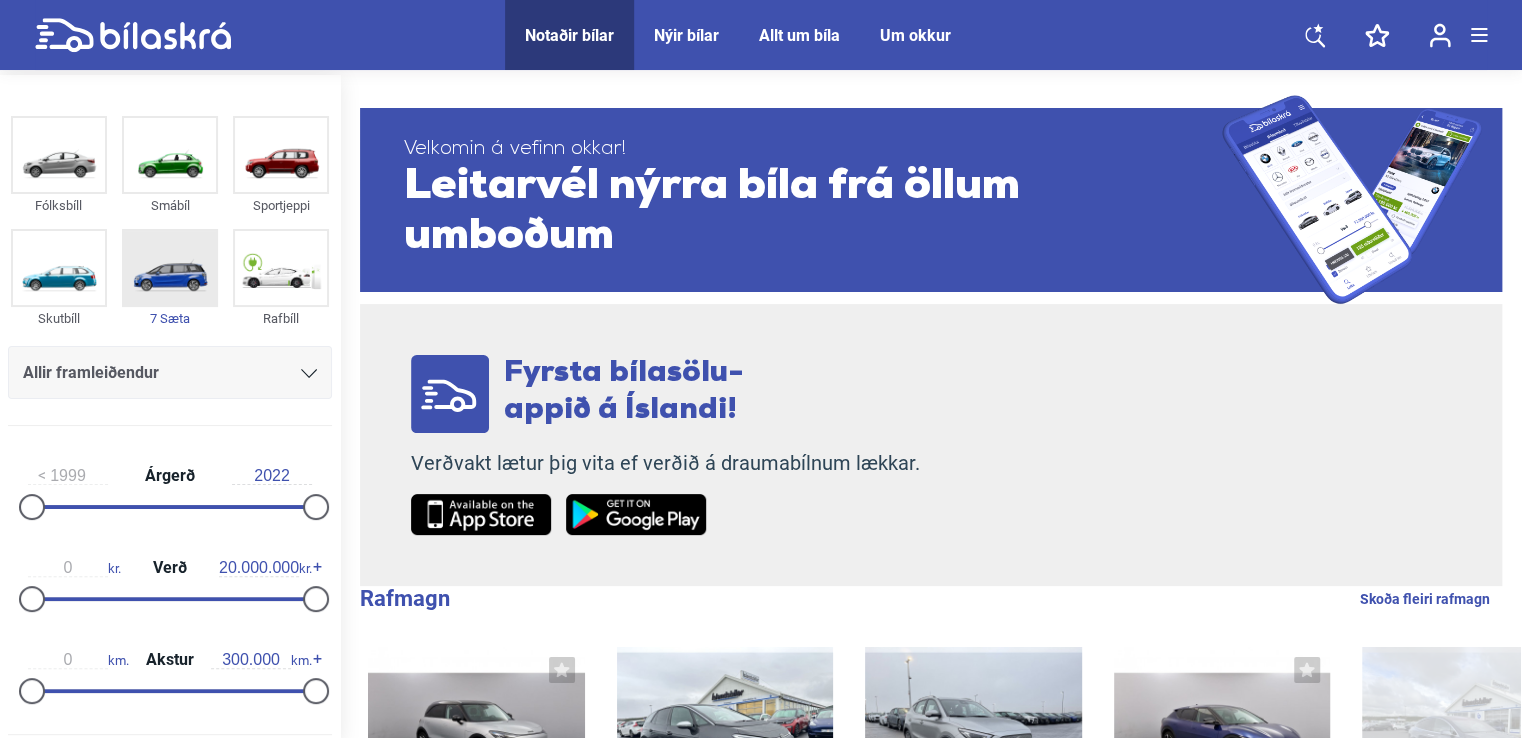 click at bounding box center (170, 268) 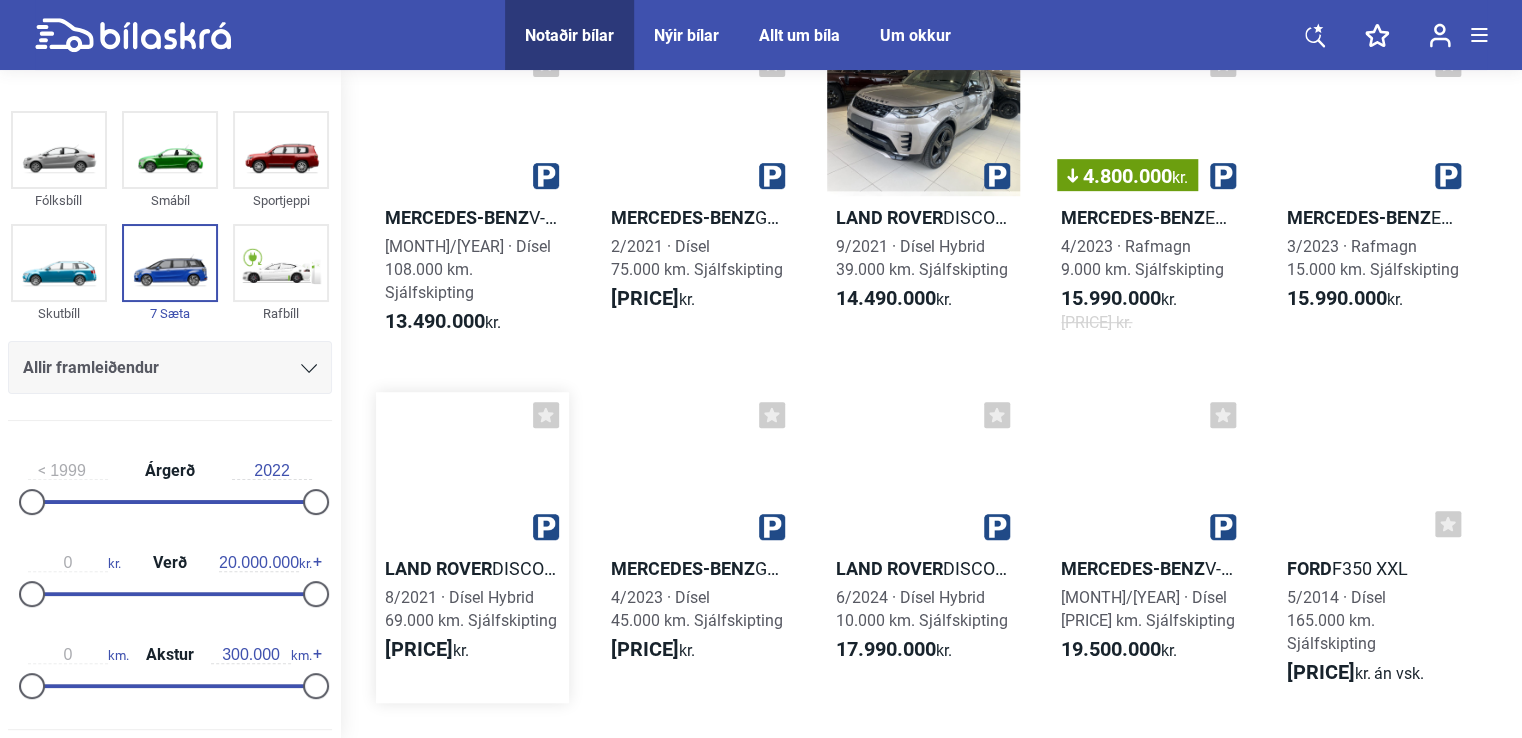 scroll, scrollTop: 8000, scrollLeft: 0, axis: vertical 